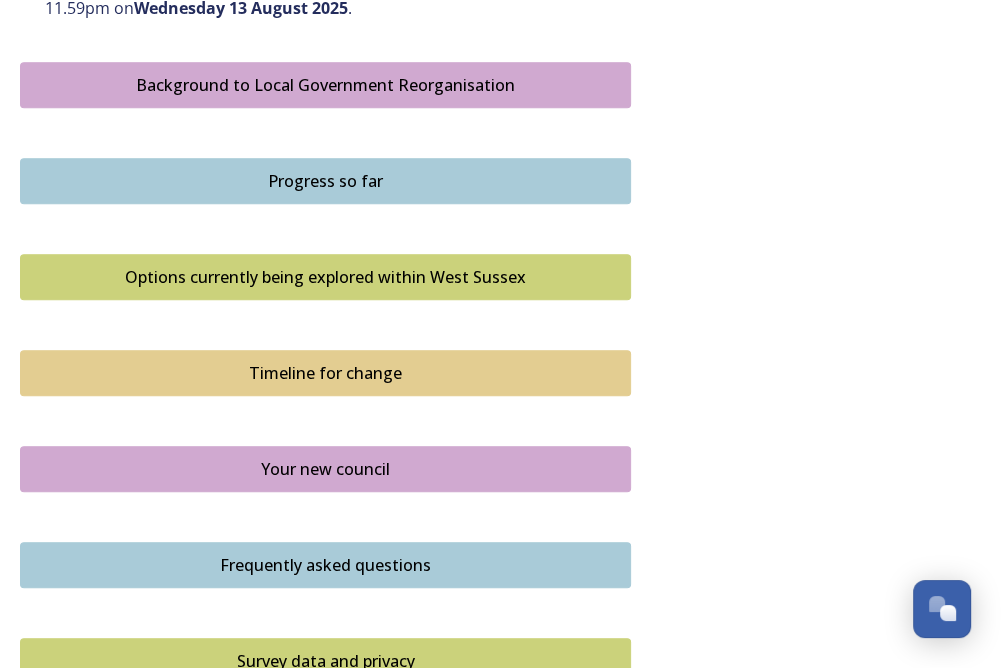 scroll, scrollTop: 1478, scrollLeft: 0, axis: vertical 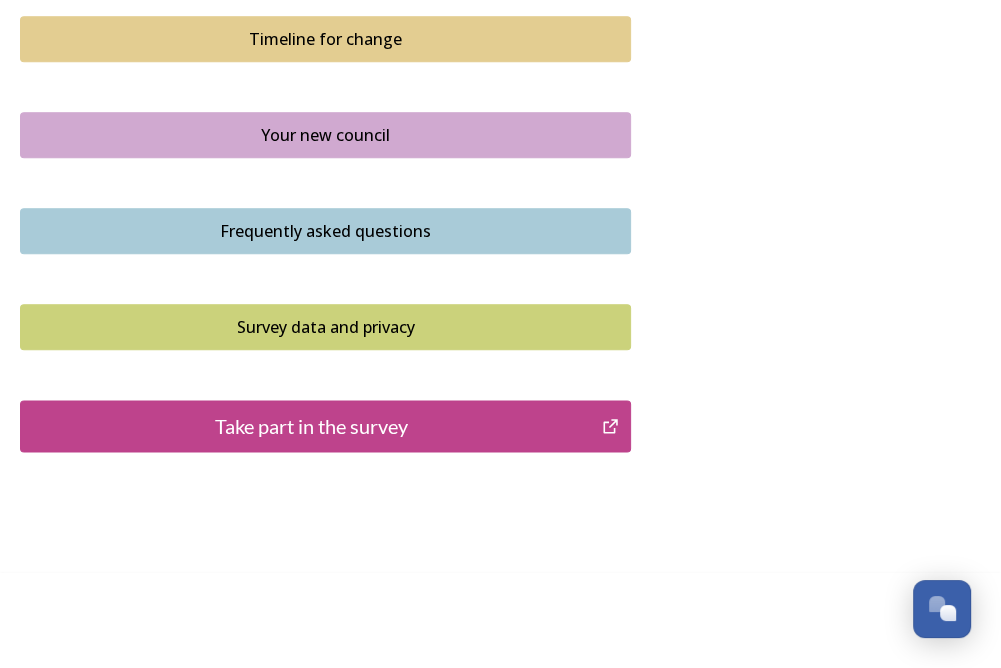 click on "Take part in the survey" at bounding box center [311, 426] 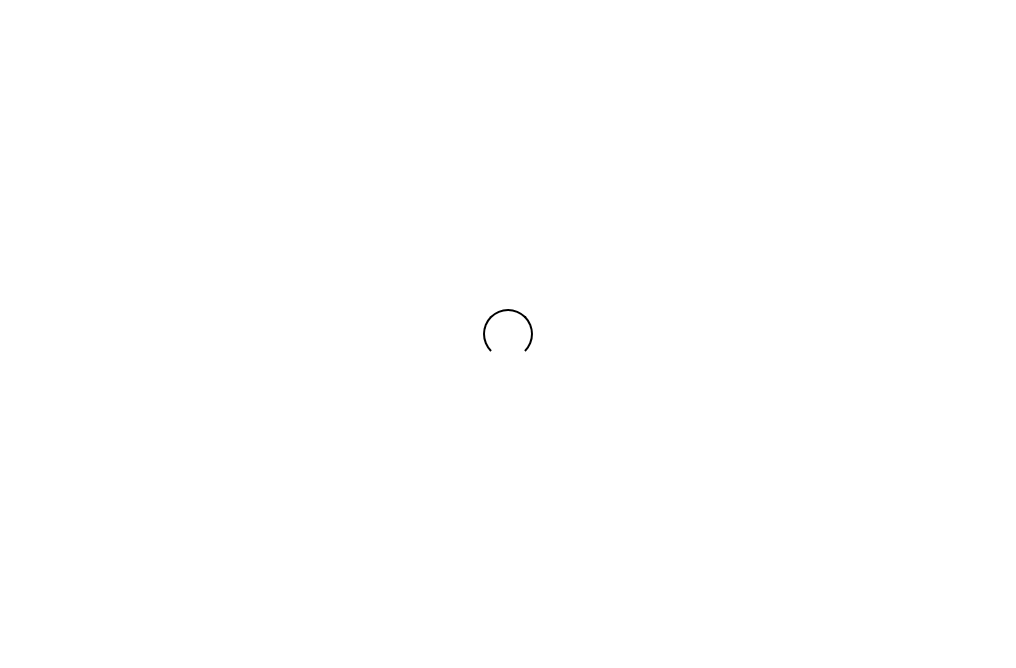 scroll, scrollTop: 0, scrollLeft: 0, axis: both 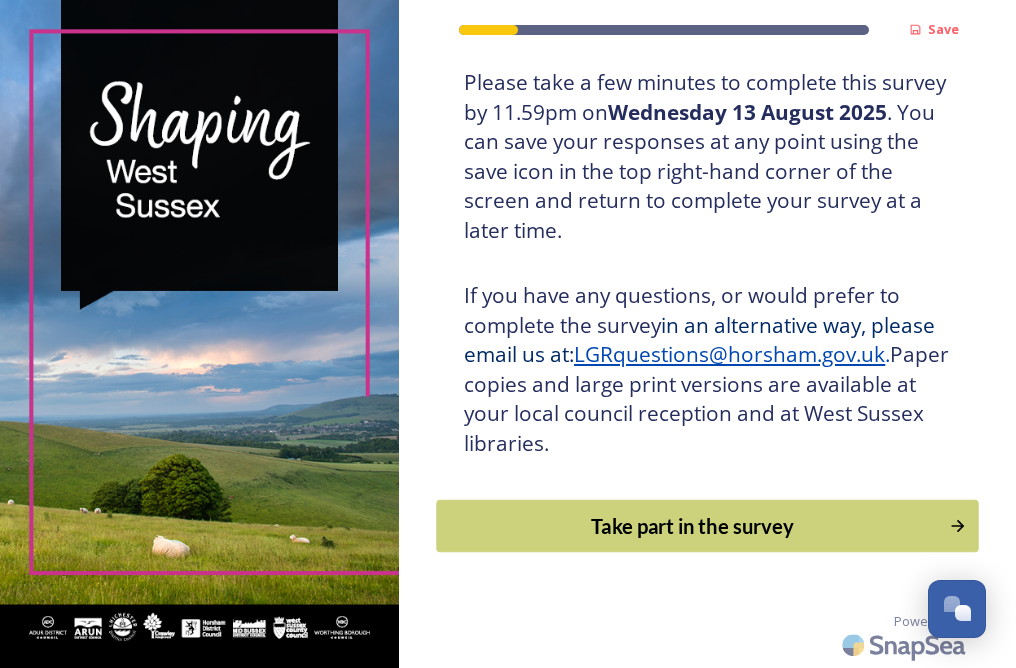 click on "Take part in the survey" at bounding box center [693, 526] 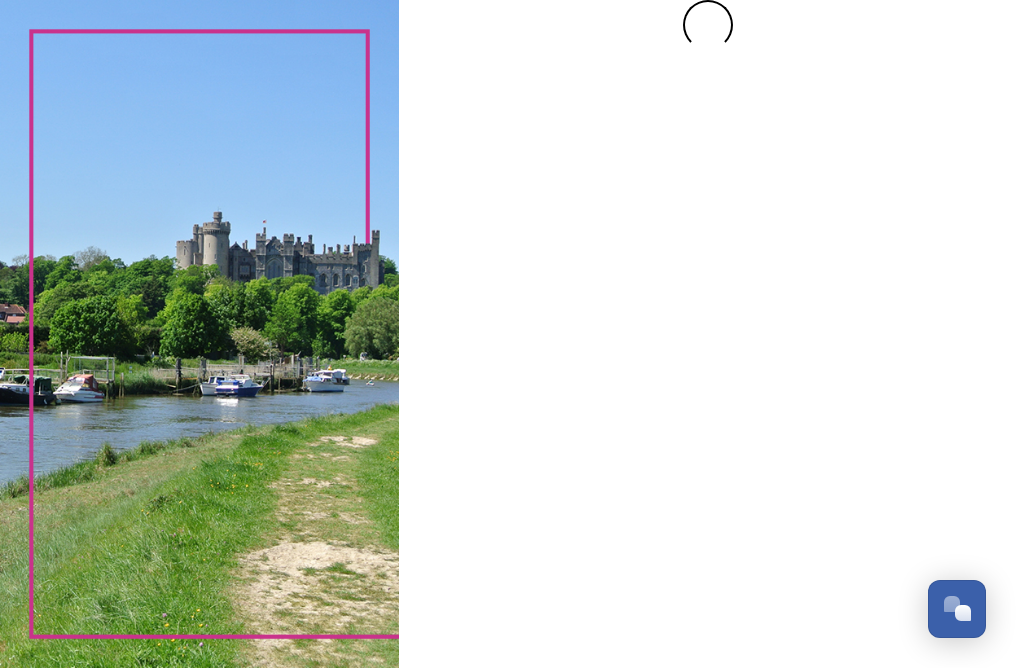 scroll, scrollTop: 0, scrollLeft: 0, axis: both 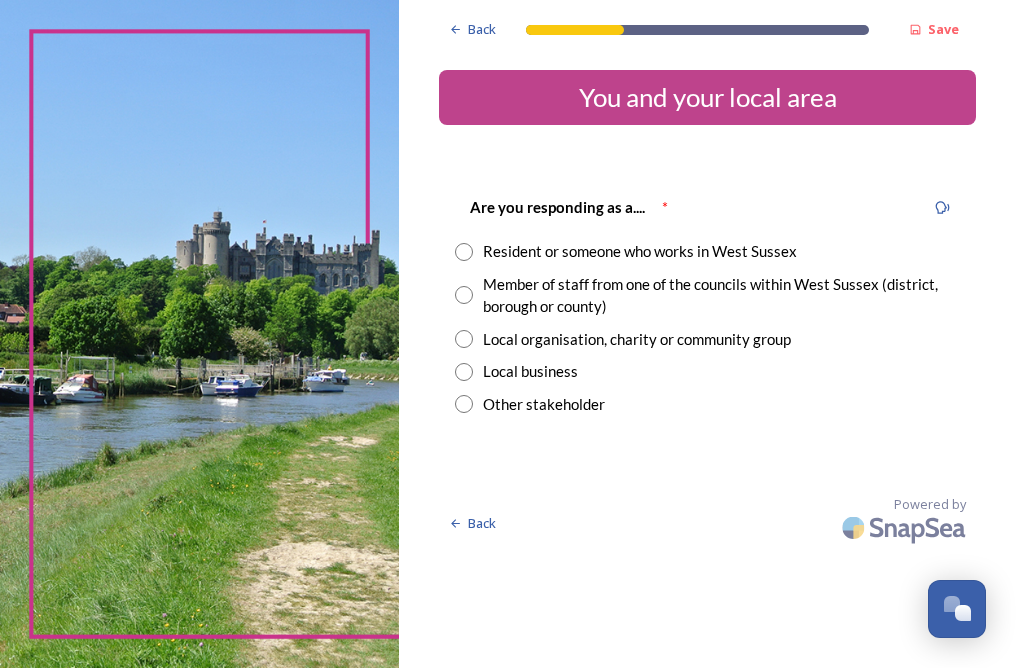 click at bounding box center [464, 295] 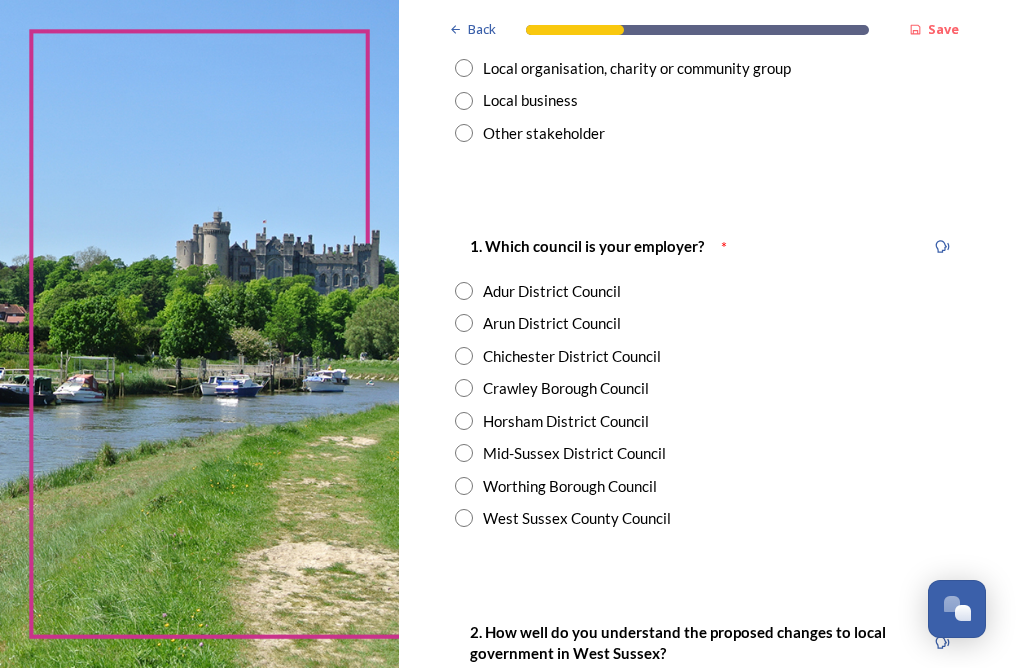 scroll, scrollTop: 300, scrollLeft: 0, axis: vertical 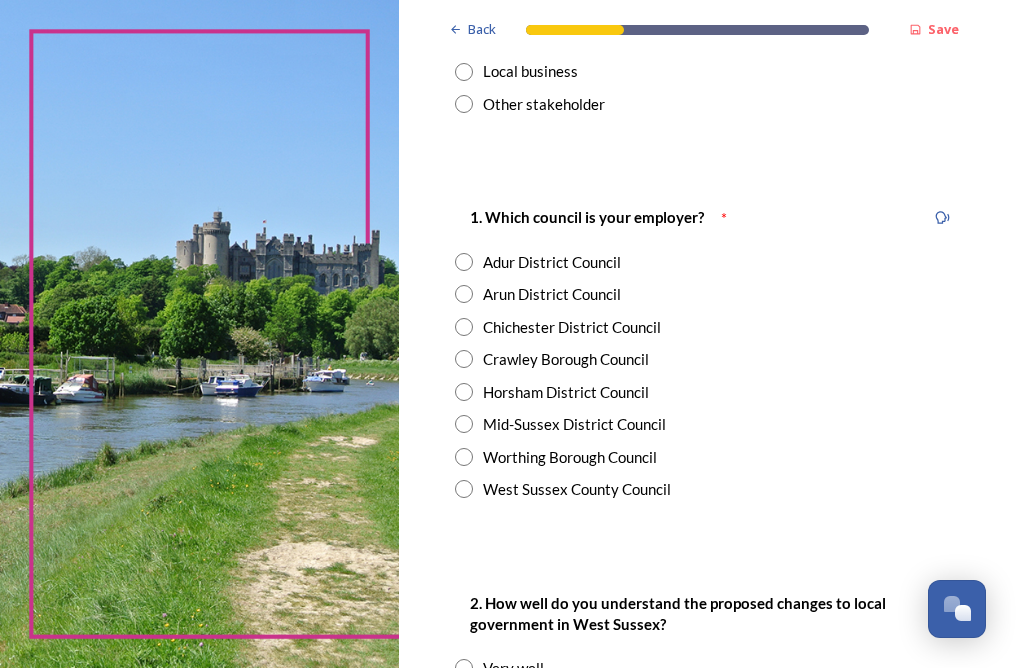 click at bounding box center (464, 489) 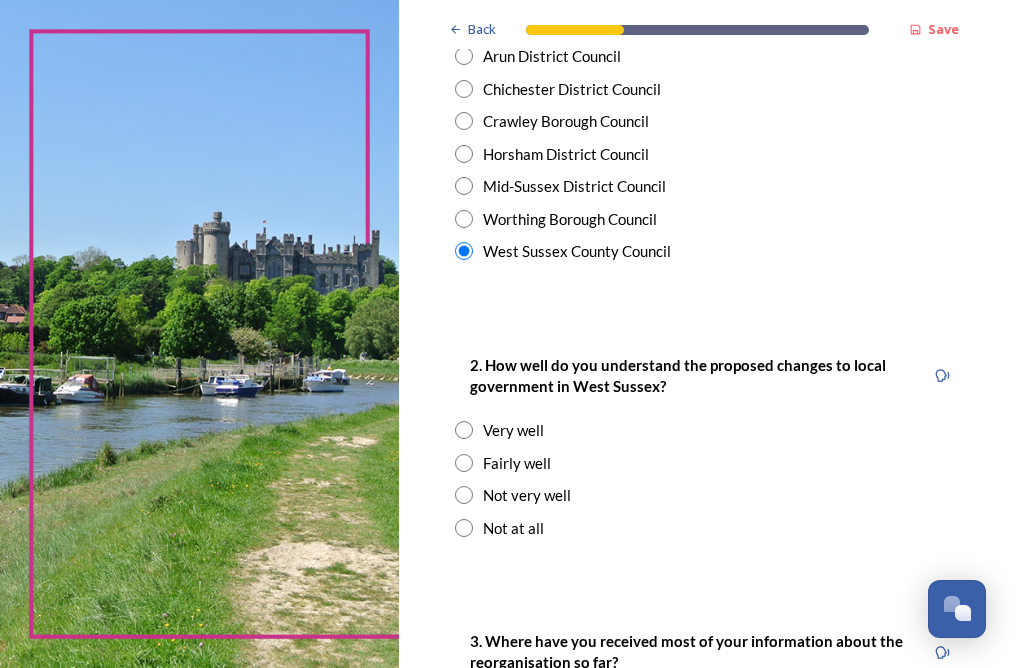 scroll, scrollTop: 700, scrollLeft: 0, axis: vertical 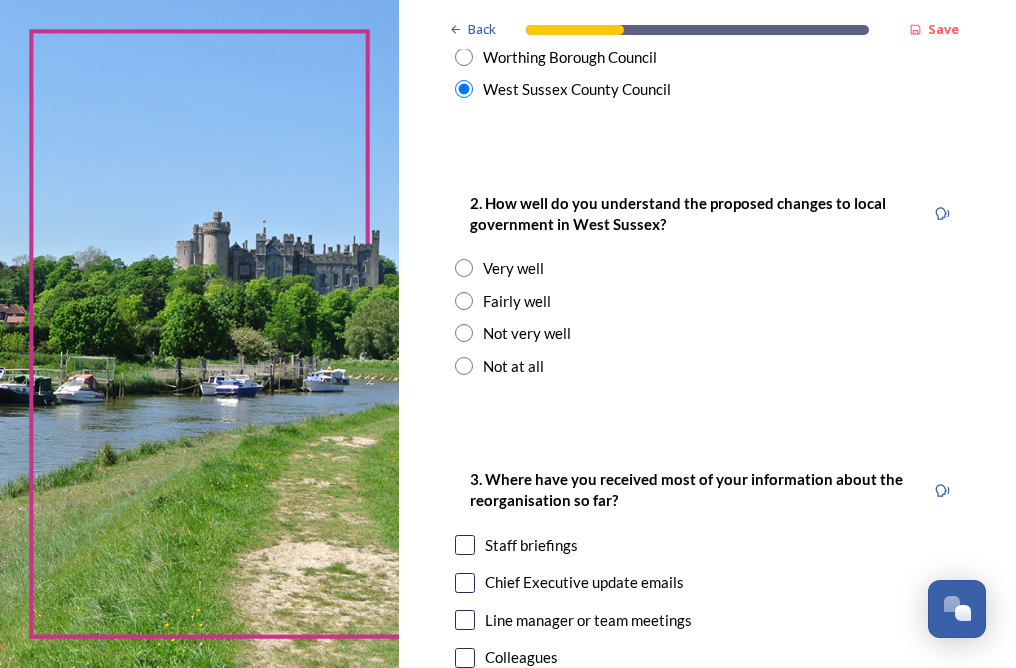 click at bounding box center [464, 301] 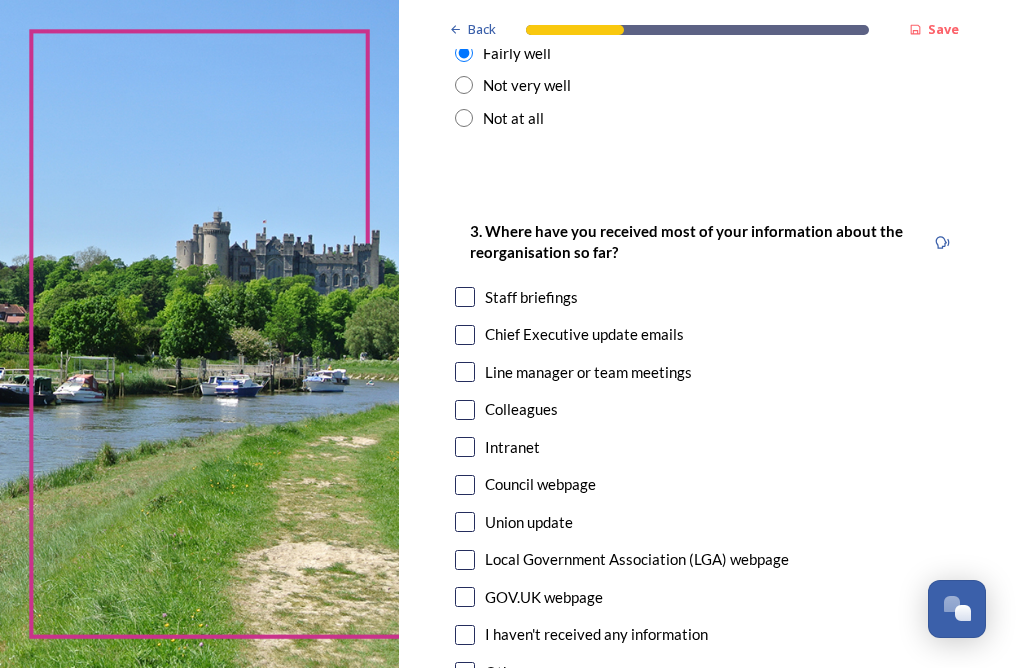 scroll, scrollTop: 1000, scrollLeft: 0, axis: vertical 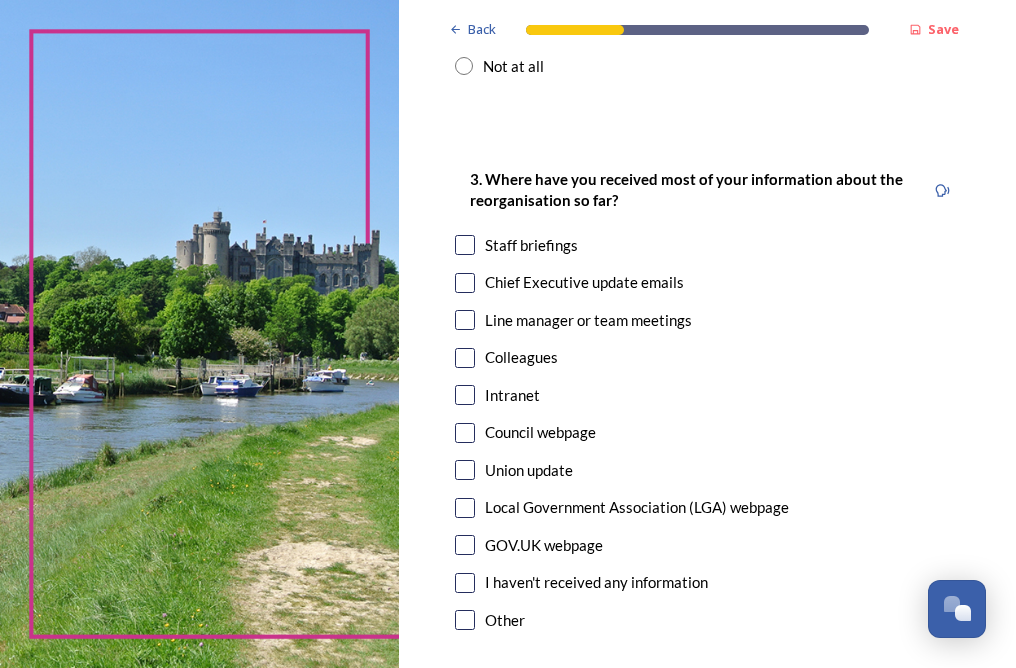 click at bounding box center (465, 283) 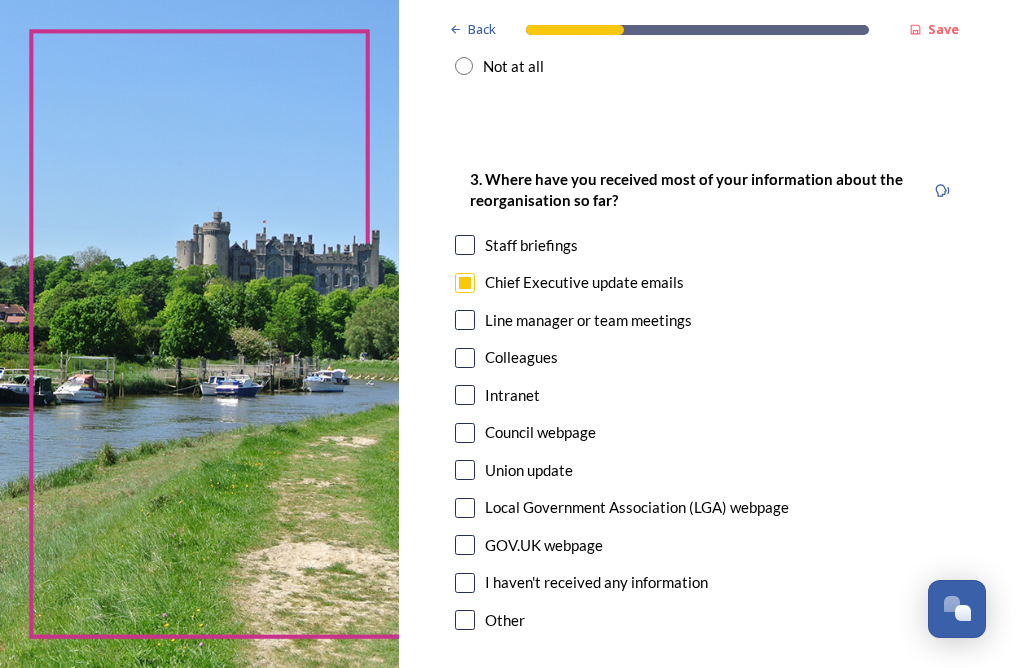 click at bounding box center (465, 245) 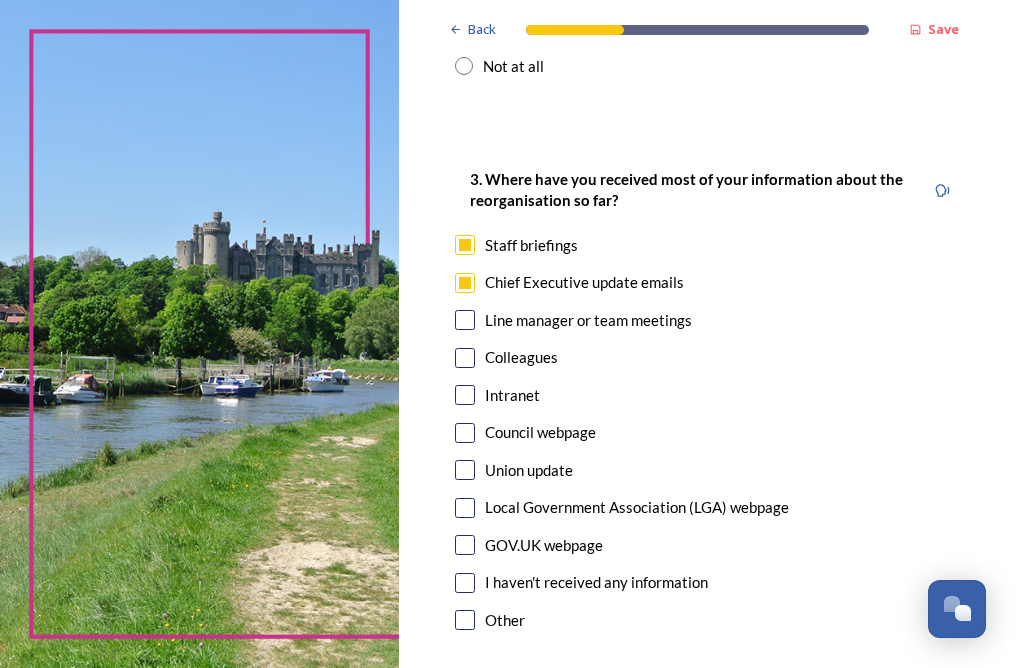 scroll, scrollTop: 1203, scrollLeft: 0, axis: vertical 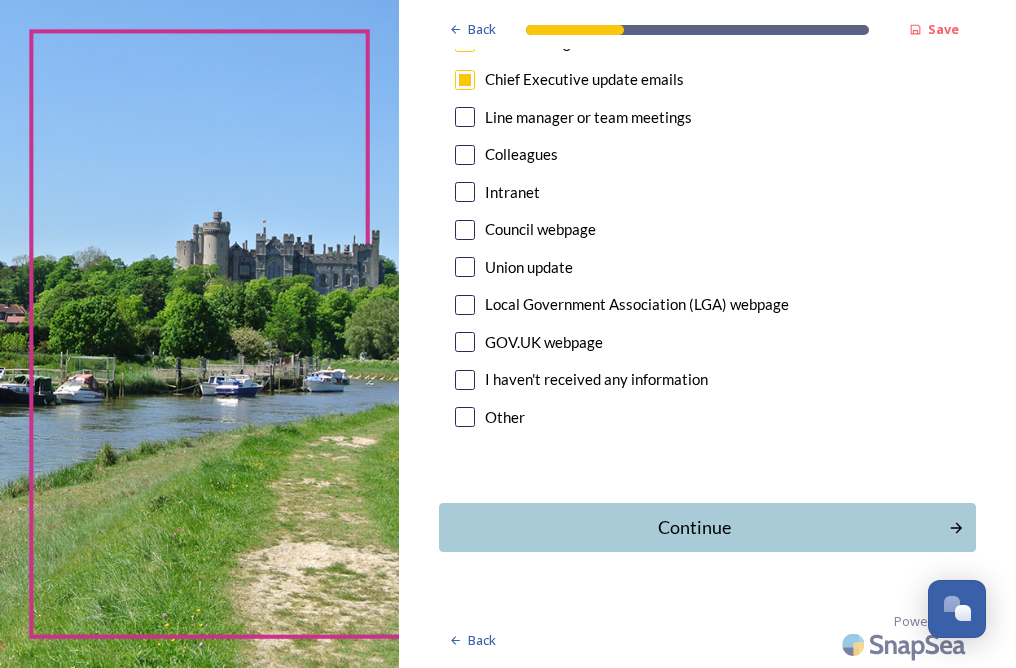 click on "Continue" at bounding box center (694, 527) 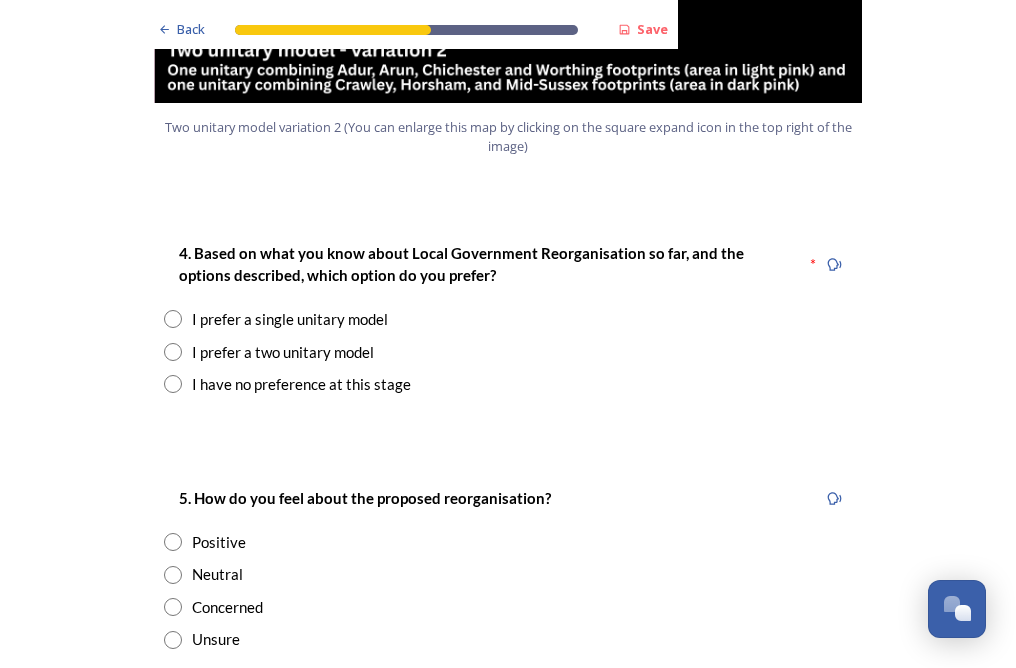 scroll, scrollTop: 2500, scrollLeft: 0, axis: vertical 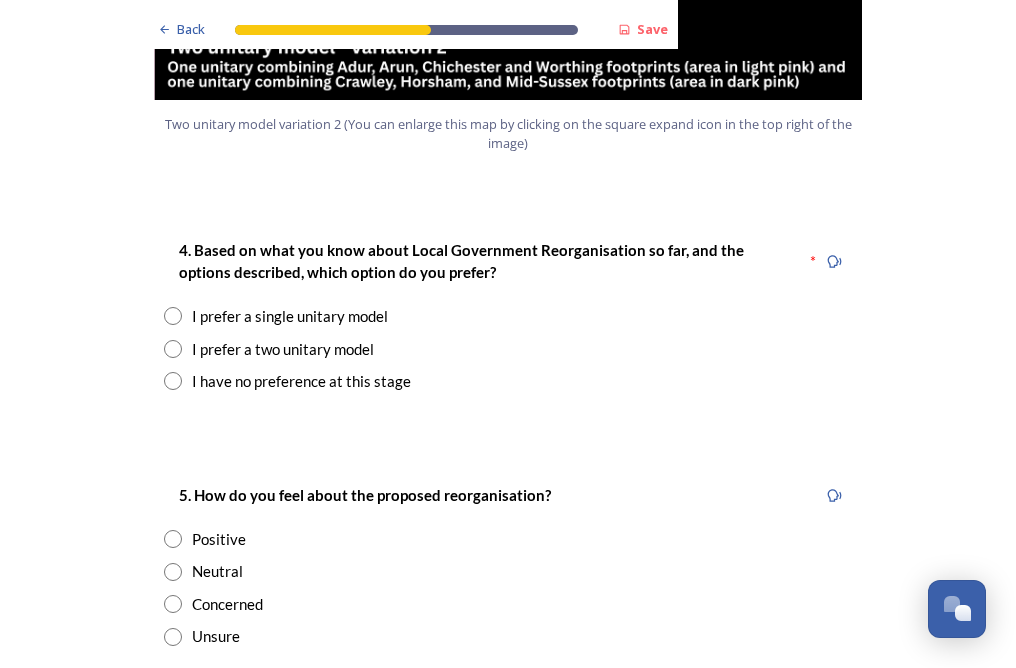 click at bounding box center (173, 316) 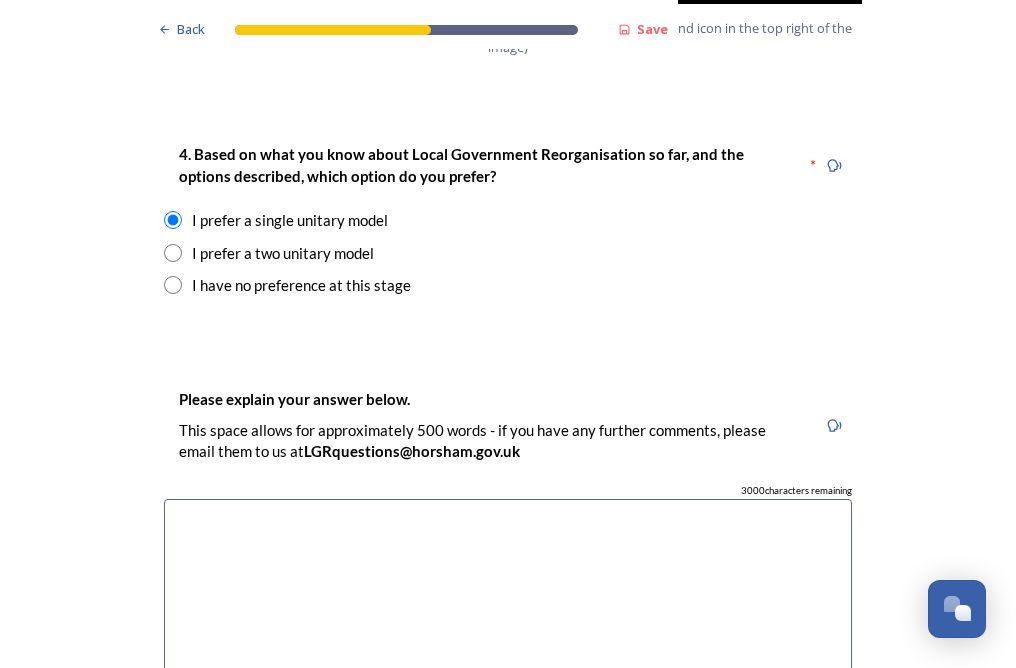 scroll, scrollTop: 2700, scrollLeft: 0, axis: vertical 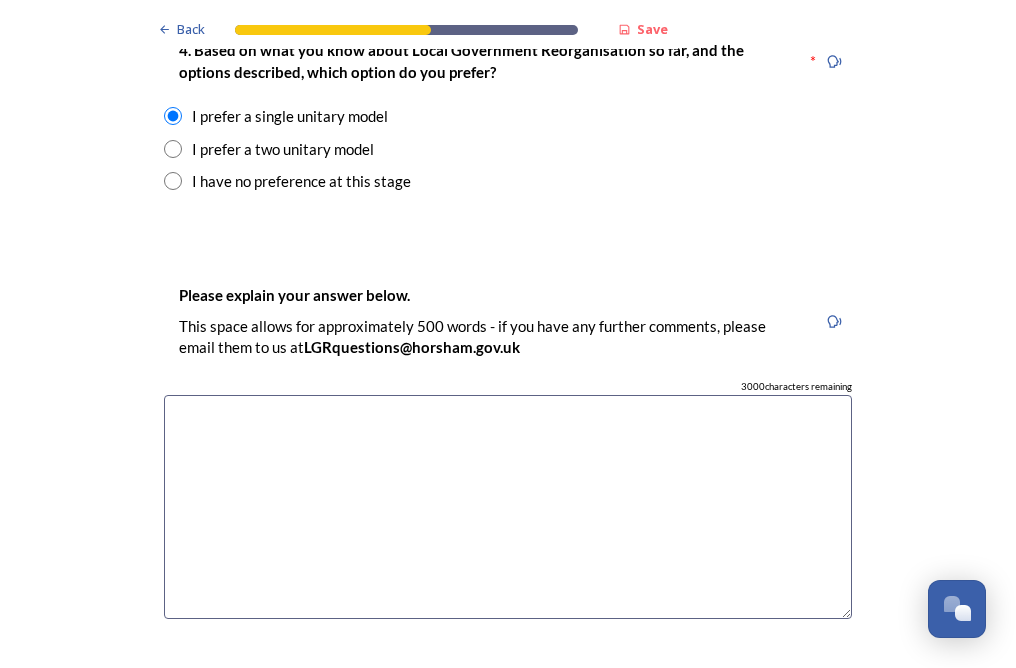 click at bounding box center [508, 507] 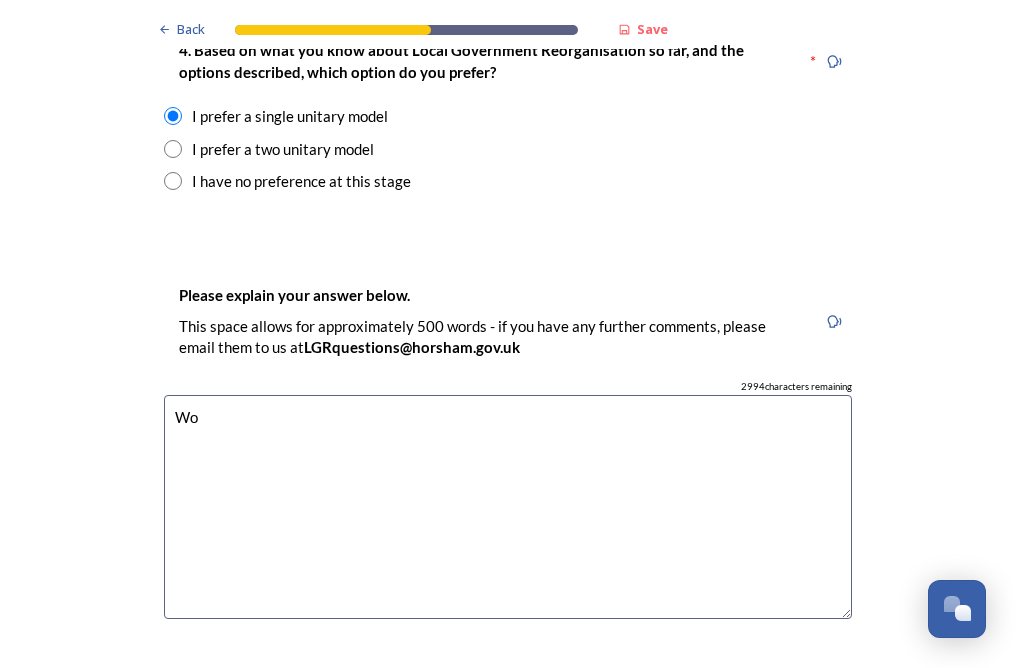 type on "W" 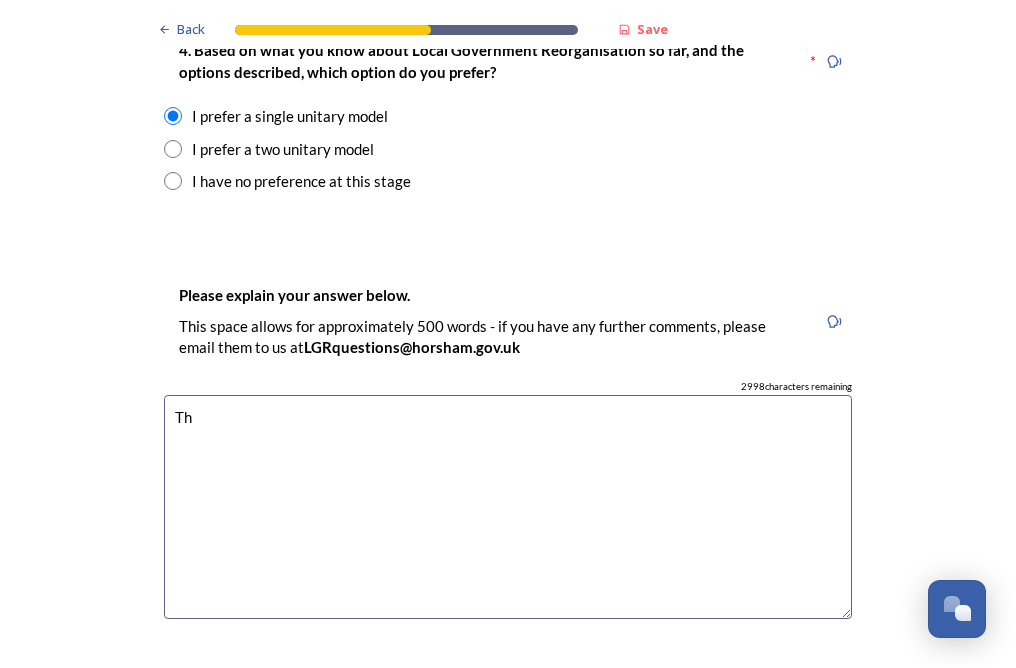 type on "T" 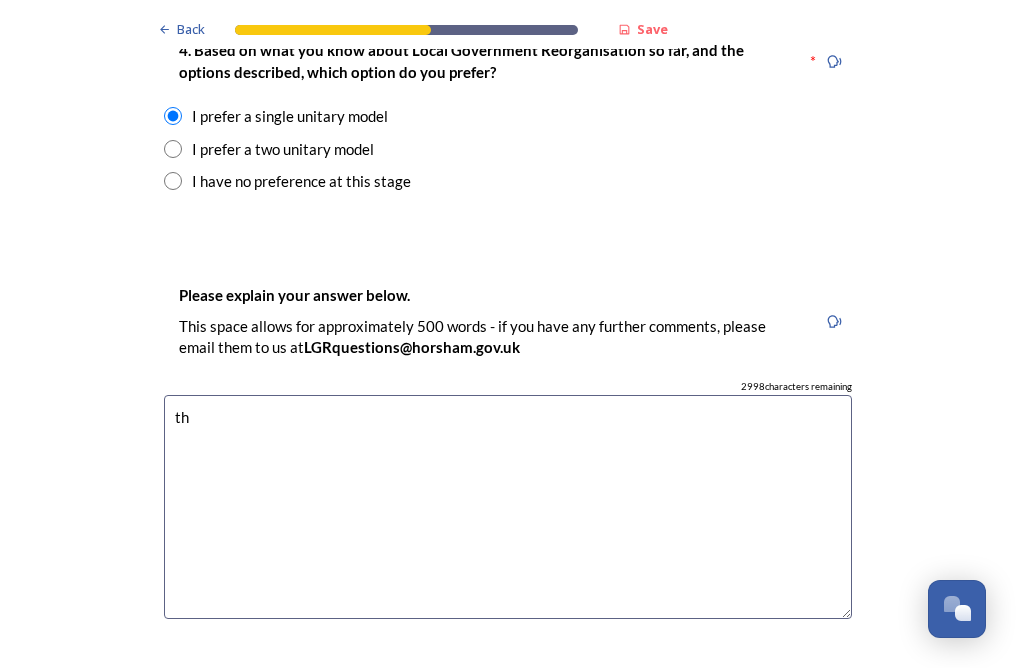 type on "t" 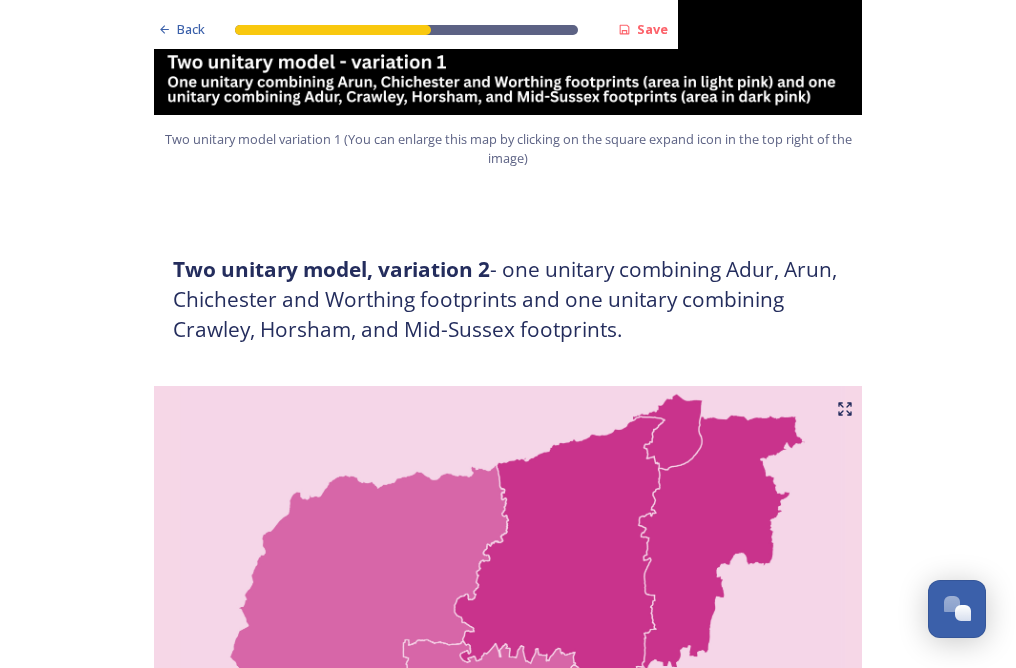 scroll, scrollTop: 1700, scrollLeft: 0, axis: vertical 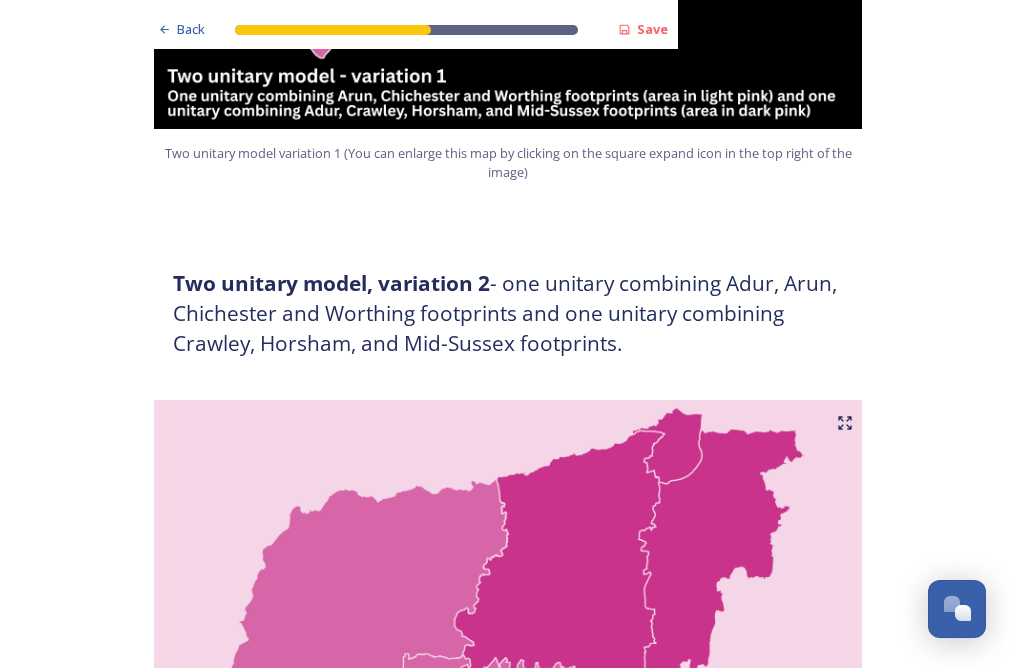 click at bounding box center (508, 650) 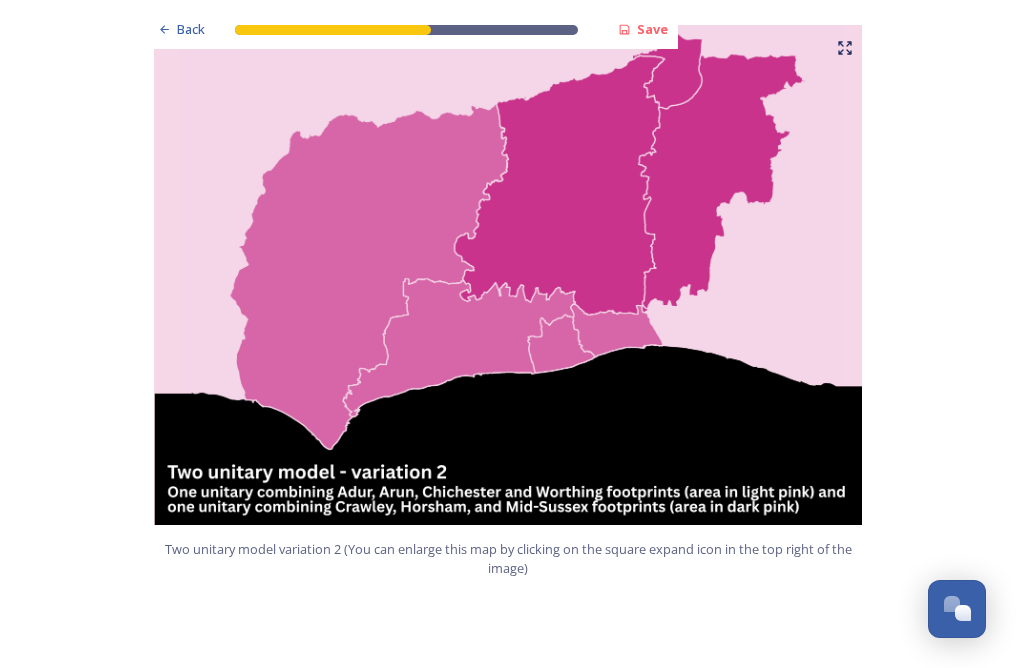 scroll, scrollTop: 2100, scrollLeft: 0, axis: vertical 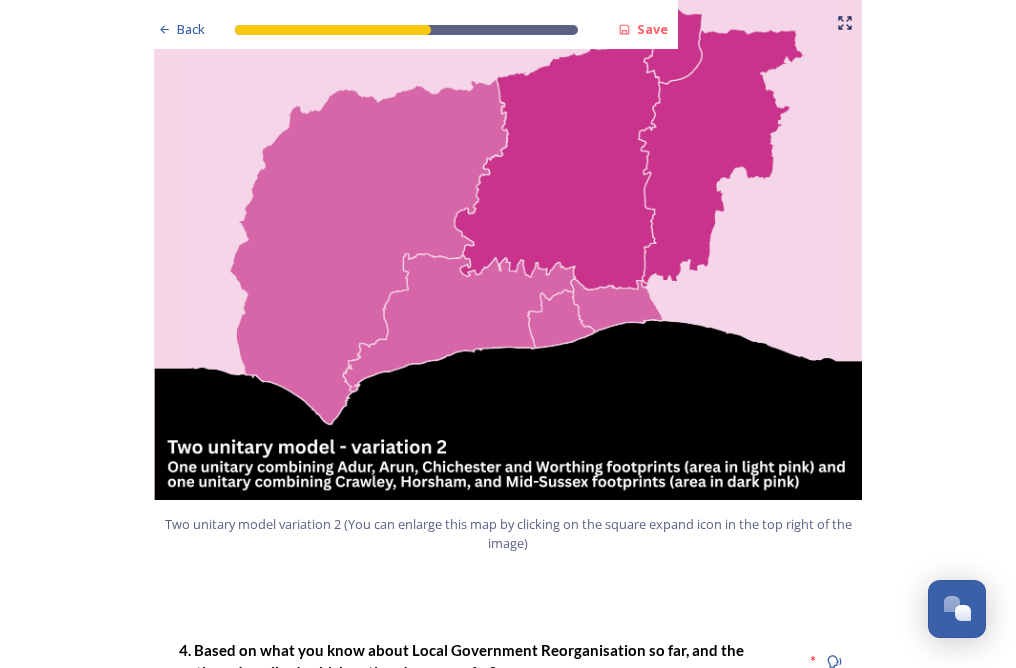 click on "Two unitary model variation 2 (You can enlarge this map by clicking on the square expand icon in the top right of the image)" at bounding box center [508, 534] 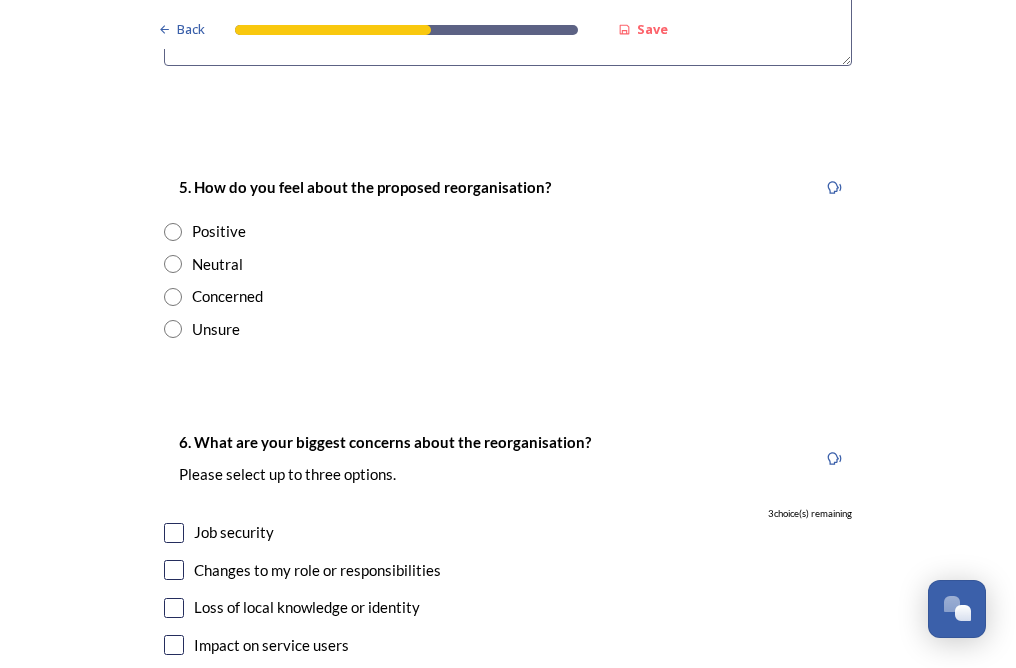 scroll, scrollTop: 2800, scrollLeft: 0, axis: vertical 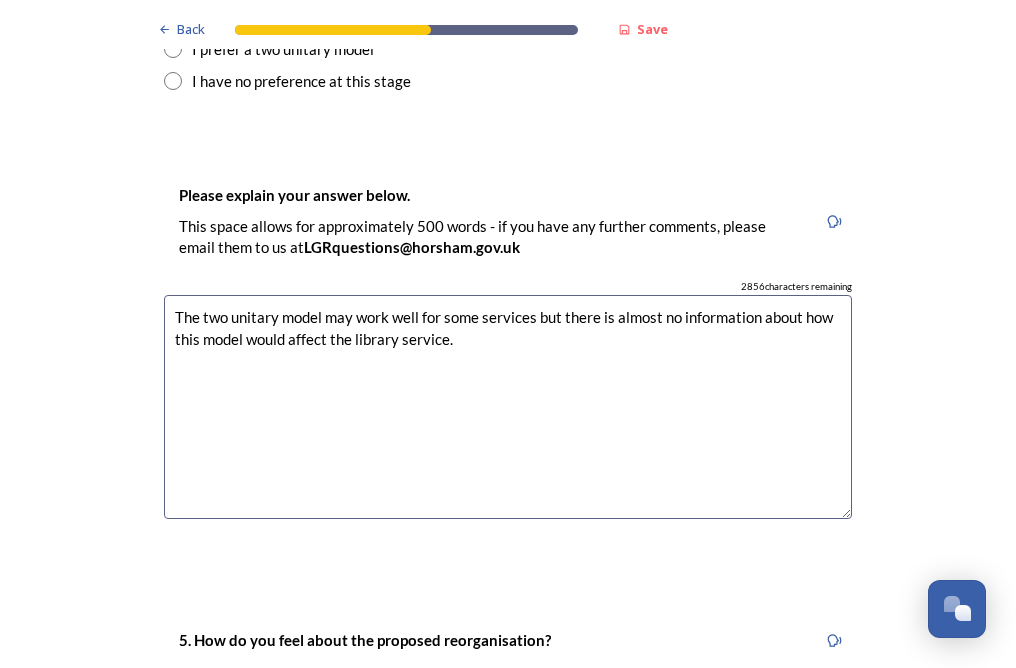click on "The two unitary model may work well for some services but there is almost no information about how this model would affect the library service." at bounding box center [508, 407] 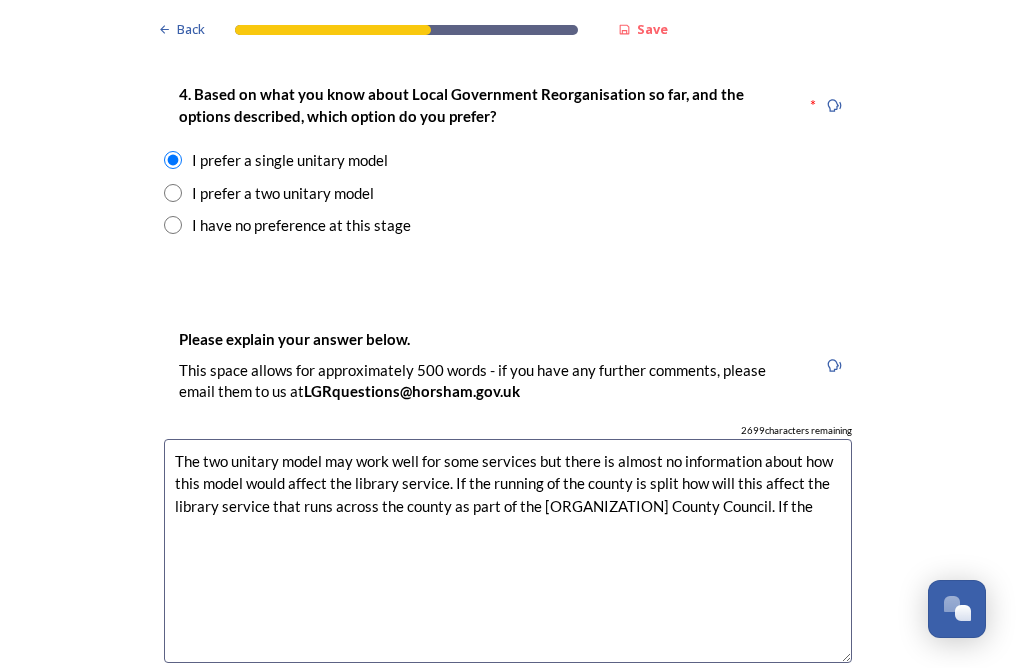 scroll, scrollTop: 2700, scrollLeft: 0, axis: vertical 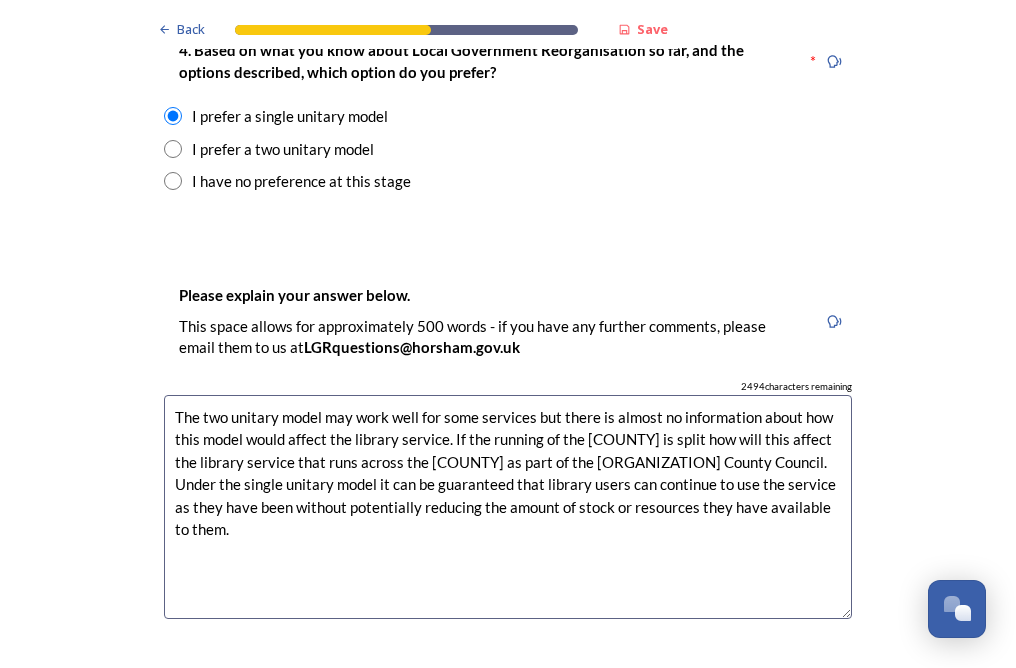 drag, startPoint x: 296, startPoint y: 507, endPoint x: 224, endPoint y: 513, distance: 72.249565 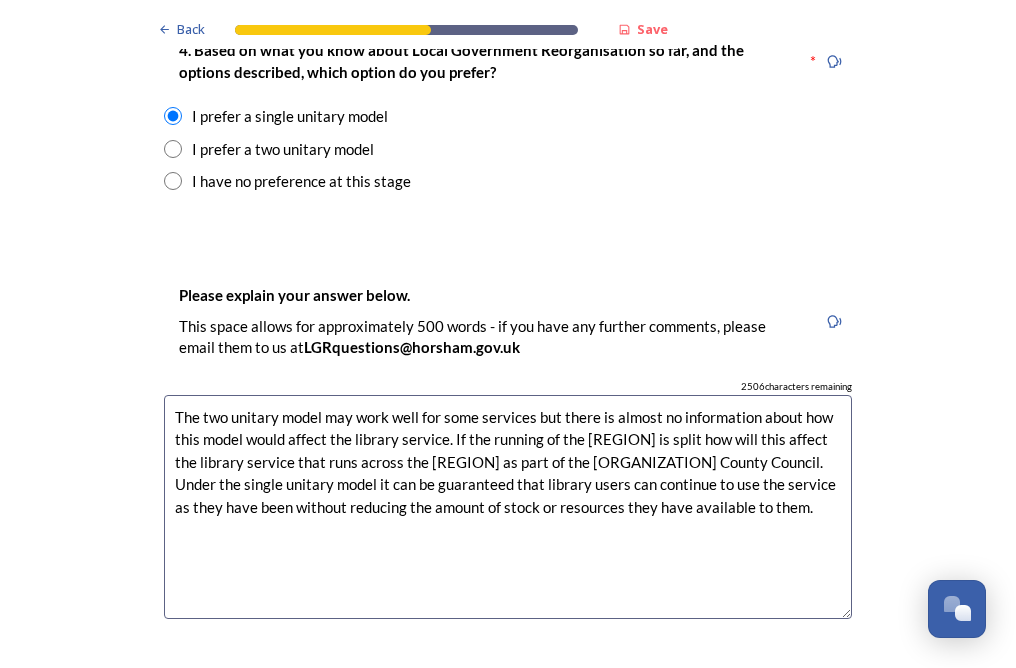 click on "The two unitary model may work well for some services but there is almost no information about how this model would affect the library service. If the running of the [REGION] is split how will this affect the library service that runs across the [REGION] as part of the [ORGANIZATION] County Council. Under the single unitary model it can be guaranteed that library users can continue to use the service as they have been without reducing the amount of stock or resources they have available to them." at bounding box center [508, 507] 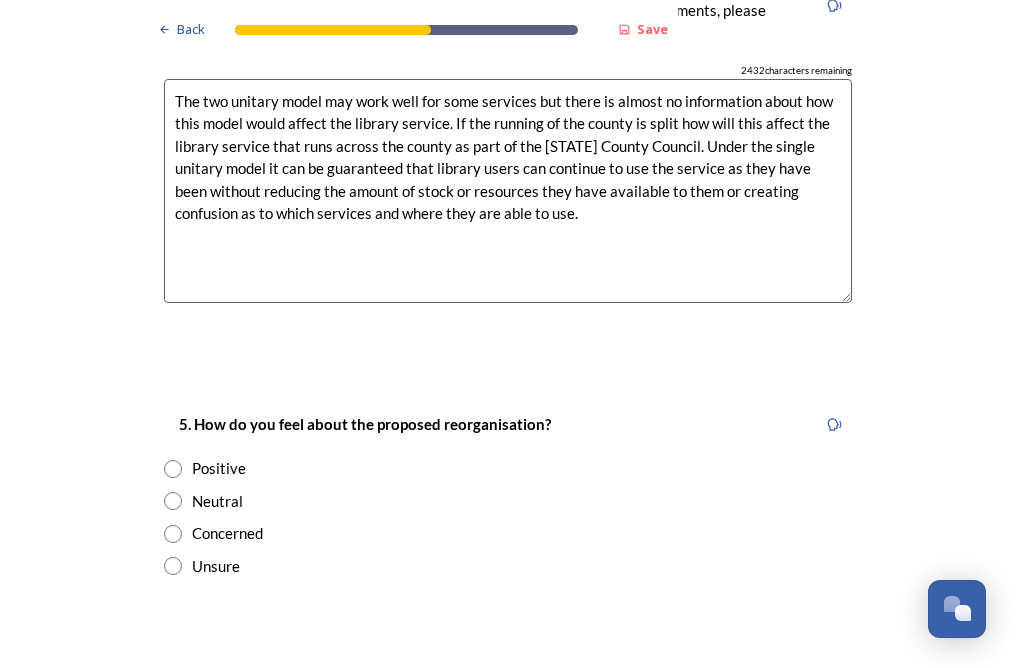 scroll, scrollTop: 3200, scrollLeft: 0, axis: vertical 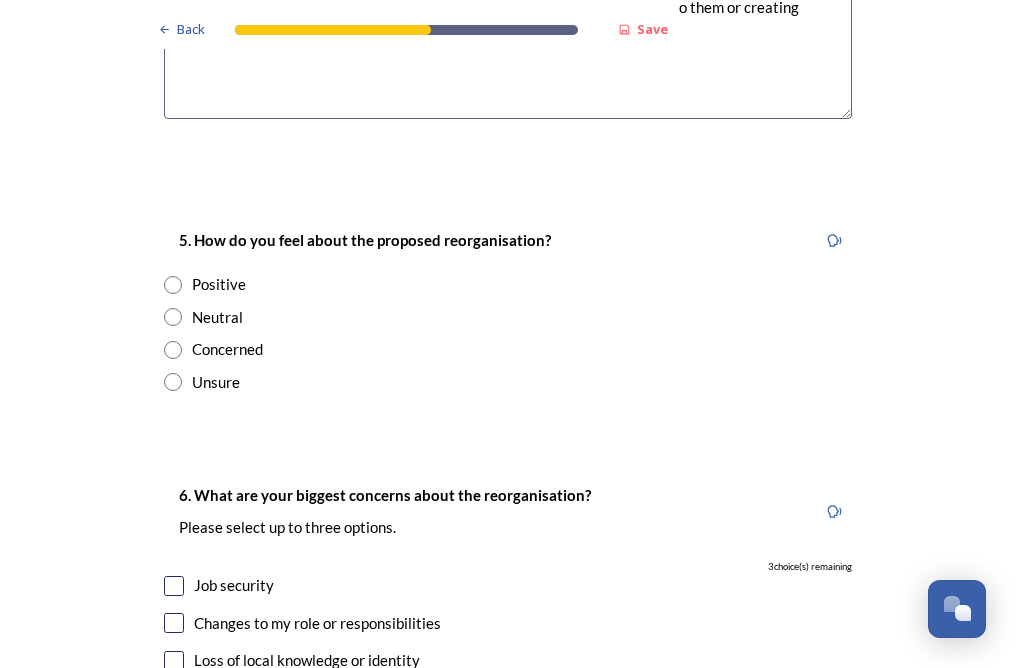 type on "The two unitary model may work well for some services but there is almost no information about how this model would affect the library service. If the running of the county is split how will this affect the library service that runs across the county as part of the [STATE] County Council. Under the single unitary model it can be guaranteed that library users can continue to use the service as they have been without reducing the amount of stock or resources they have available to them or creating confusion as to which services and where they are able to use." 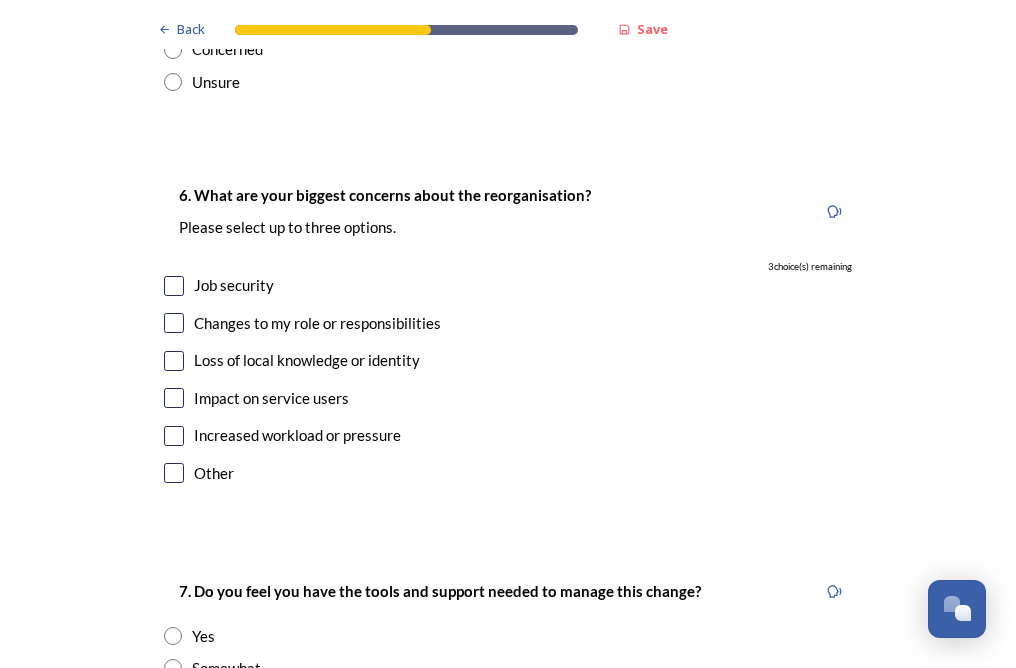 scroll, scrollTop: 3600, scrollLeft: 0, axis: vertical 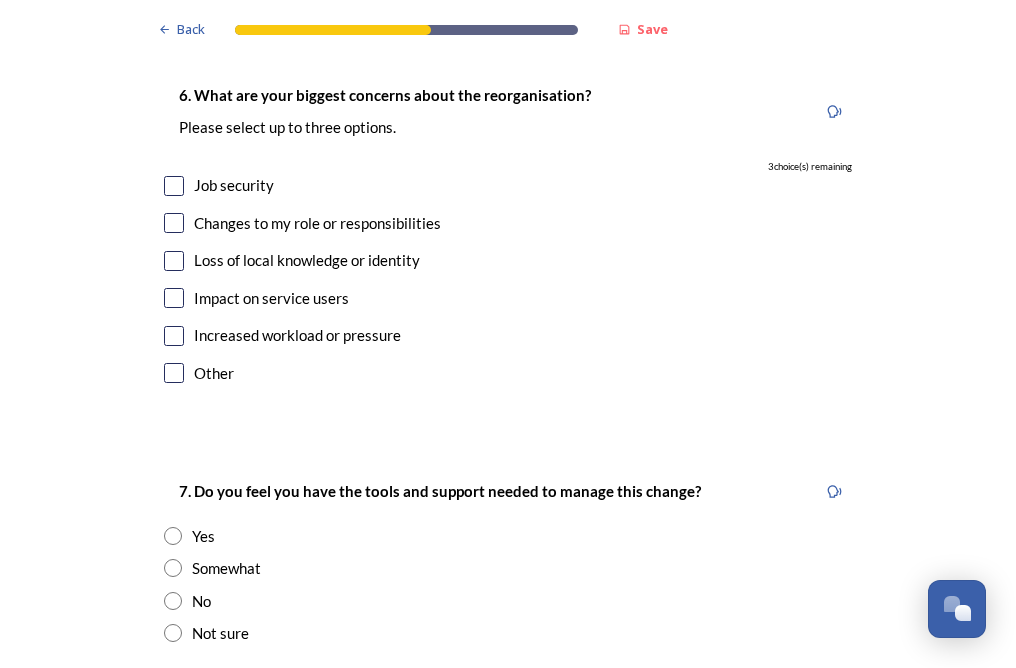 click at bounding box center (174, 298) 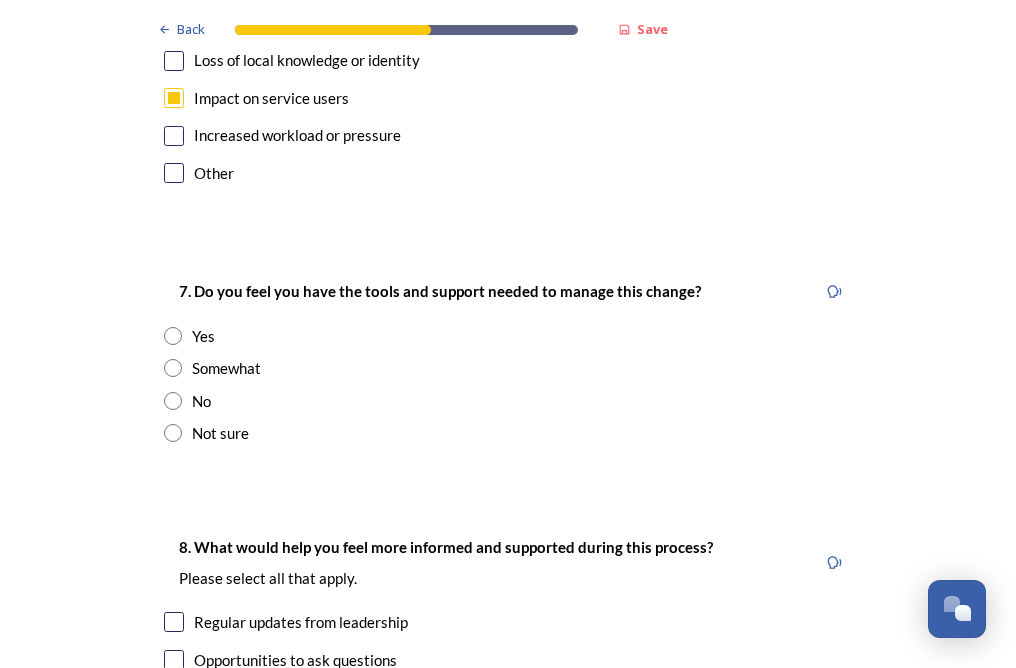 scroll, scrollTop: 3900, scrollLeft: 0, axis: vertical 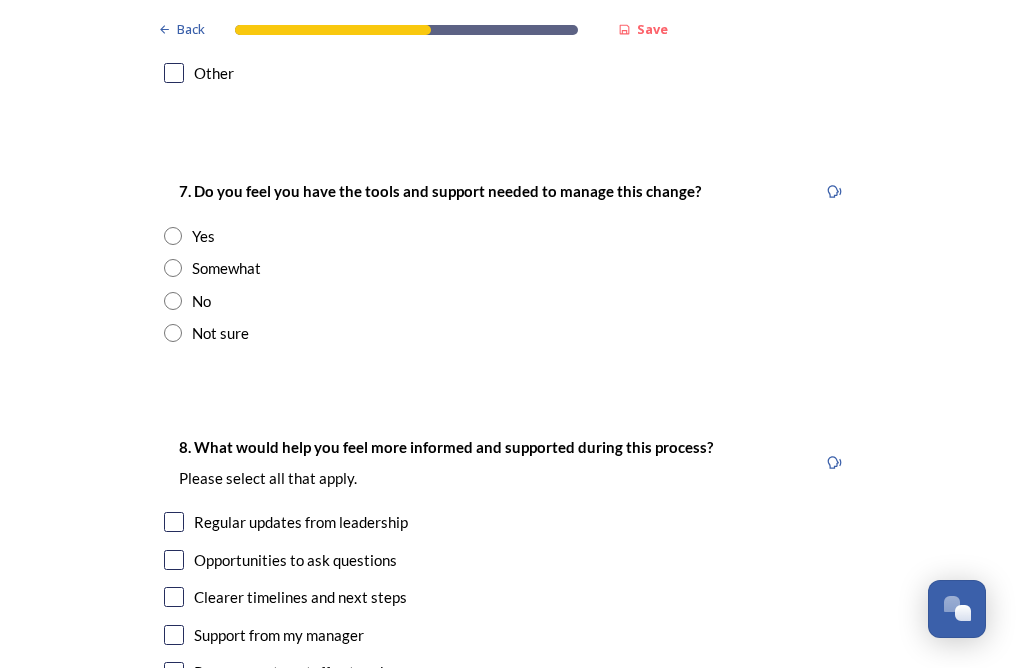 click at bounding box center (173, 301) 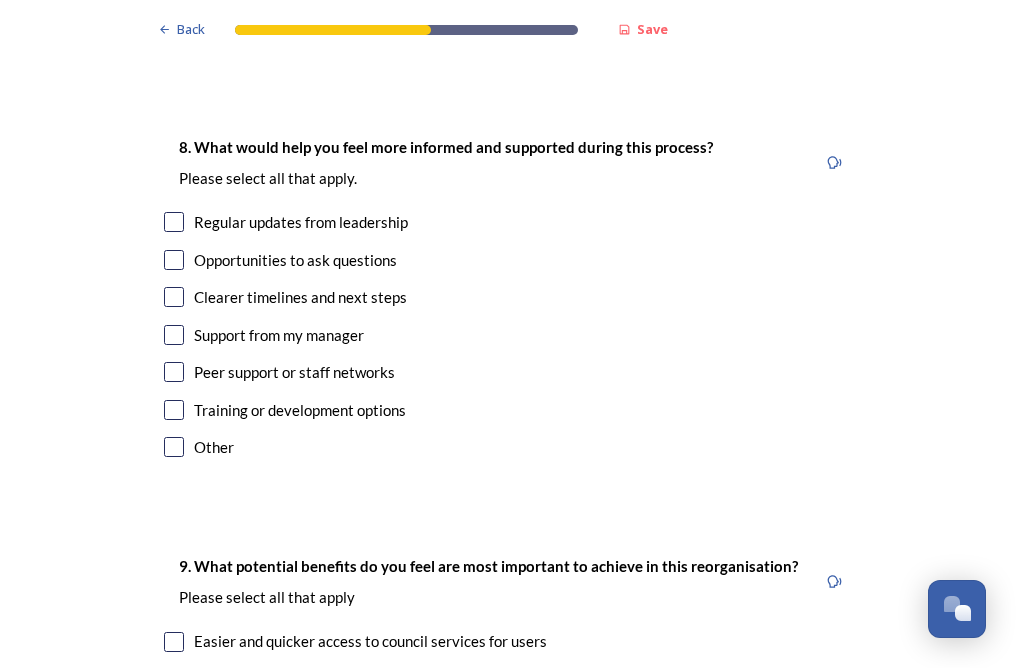 scroll, scrollTop: 4300, scrollLeft: 0, axis: vertical 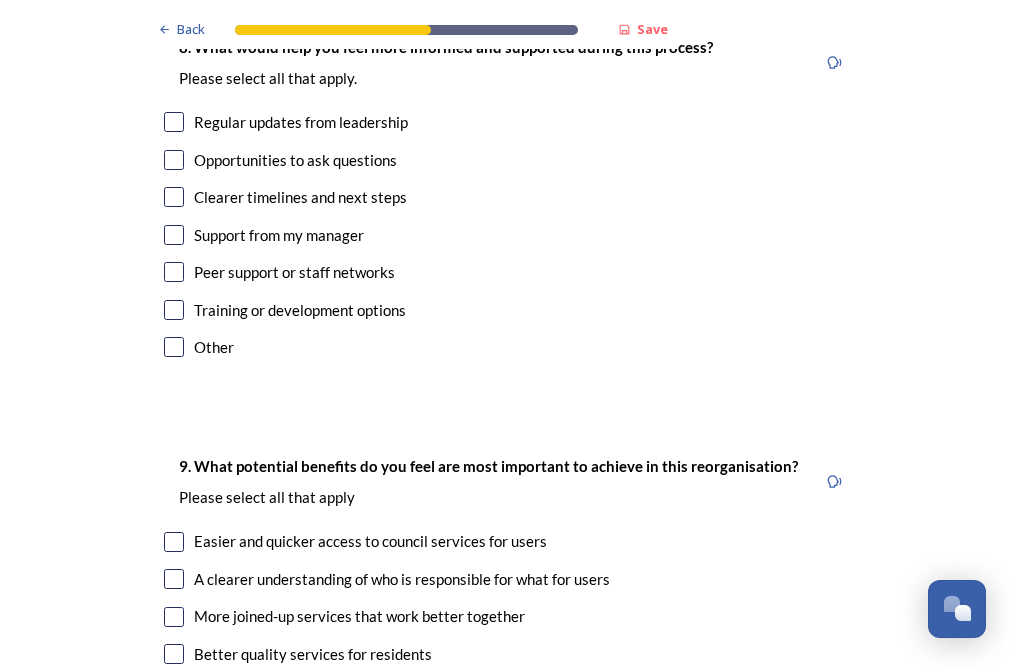 click at bounding box center [174, 197] 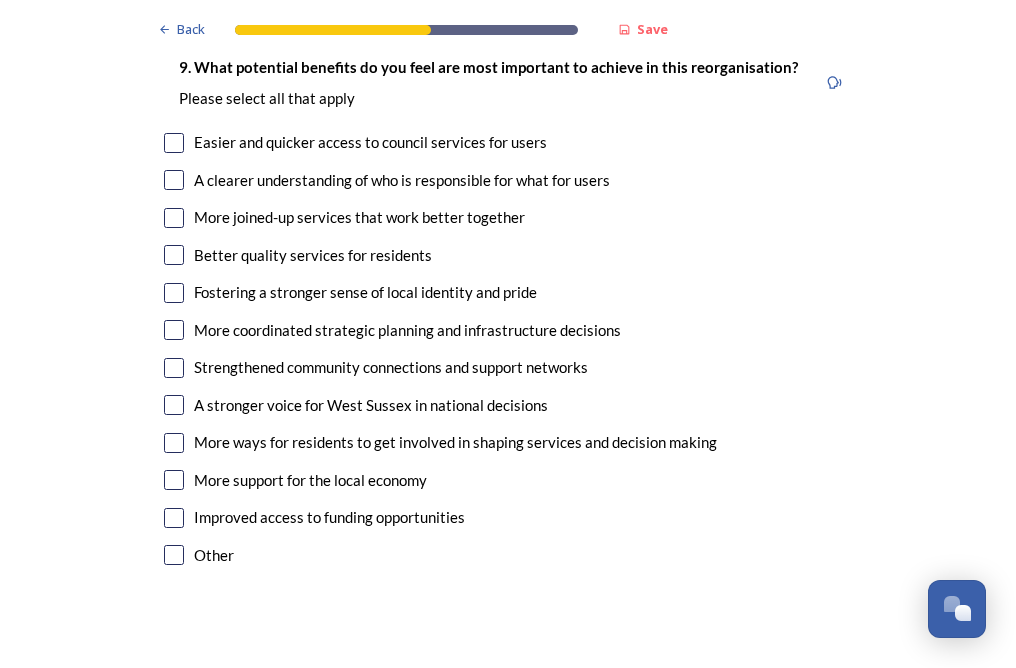 scroll, scrollTop: 4700, scrollLeft: 0, axis: vertical 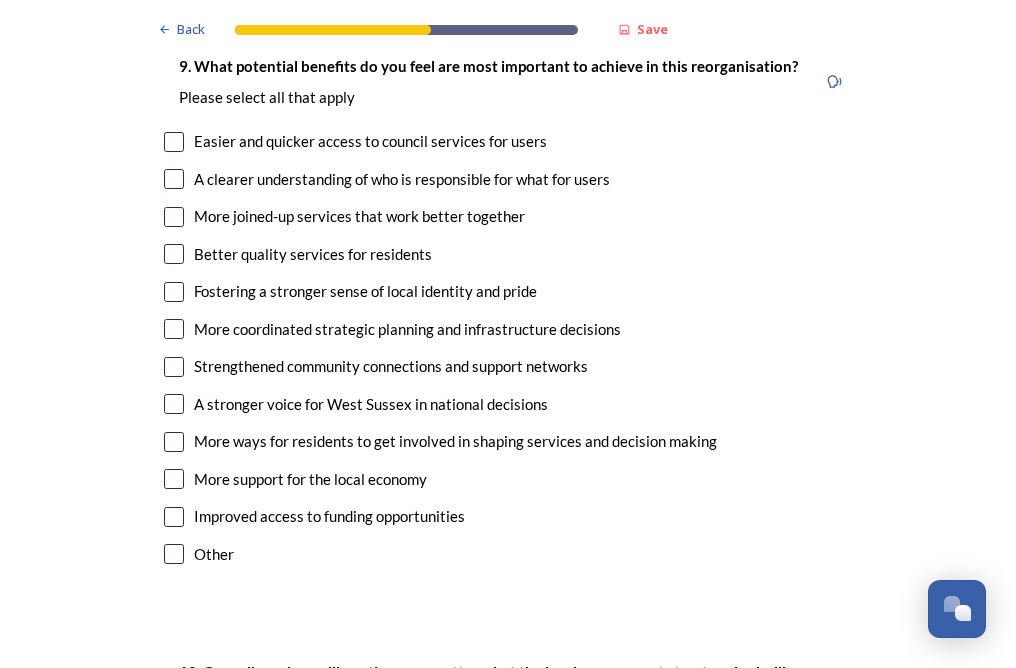 click at bounding box center [174, 142] 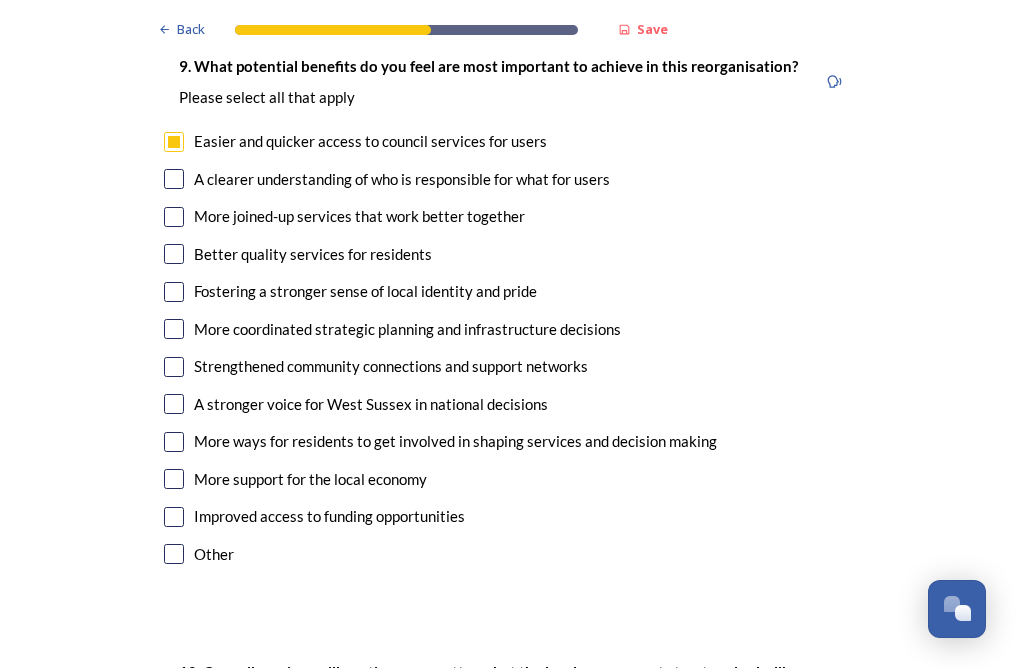 click at bounding box center (174, 179) 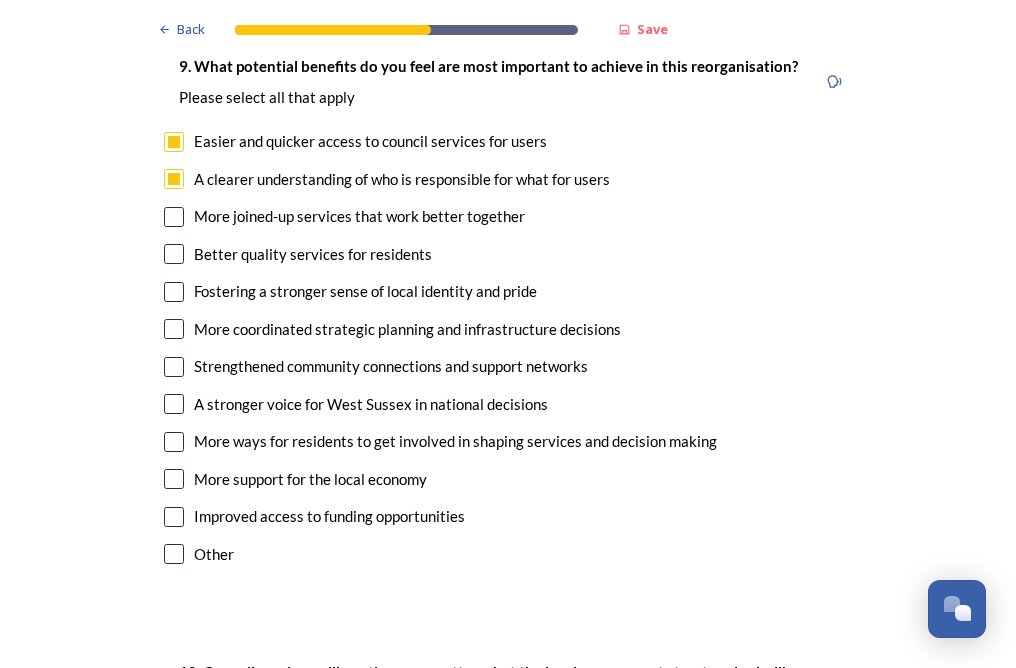 click at bounding box center (174, 217) 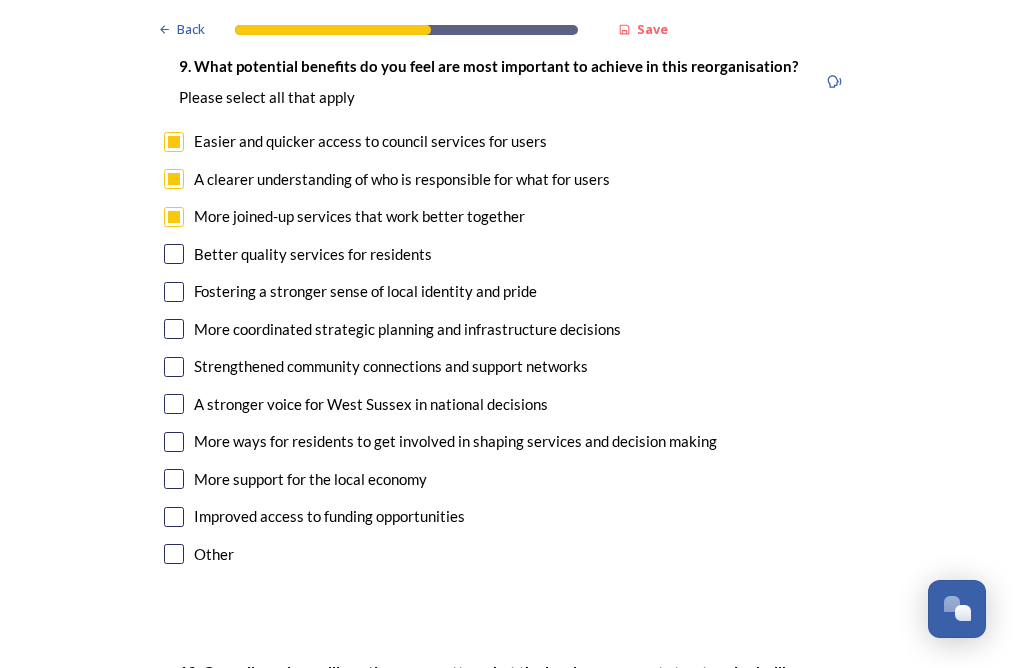 click at bounding box center (174, 254) 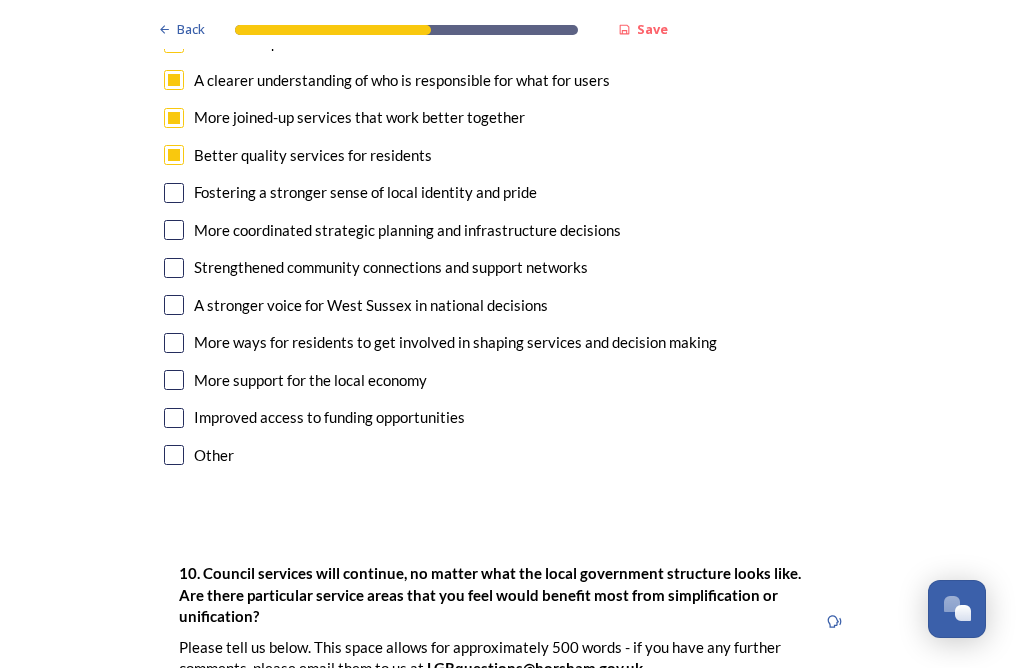 scroll, scrollTop: 4800, scrollLeft: 0, axis: vertical 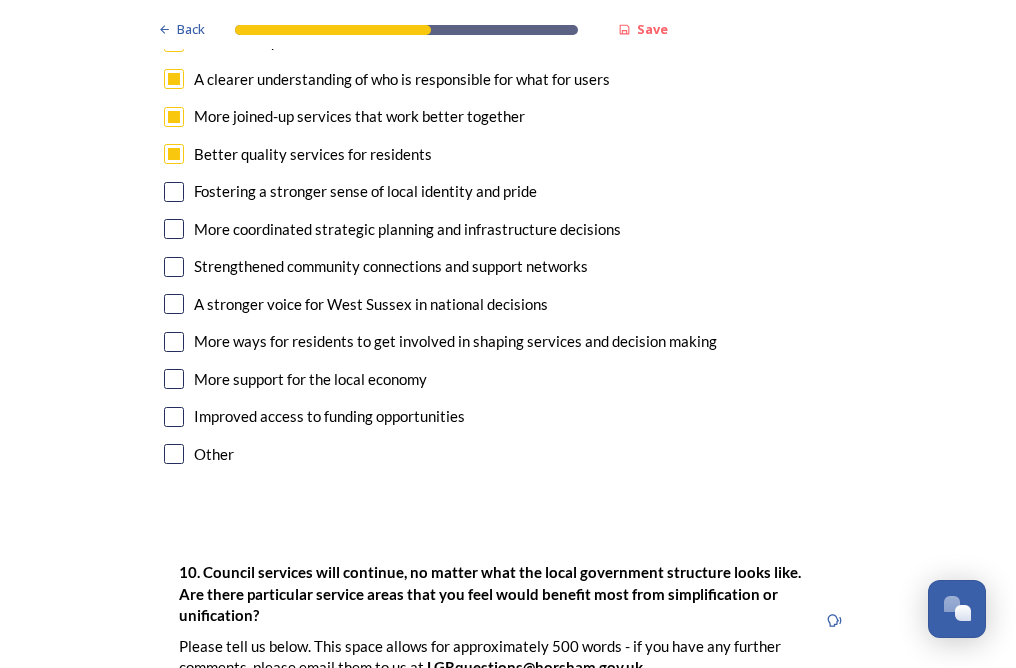 click at bounding box center (174, 229) 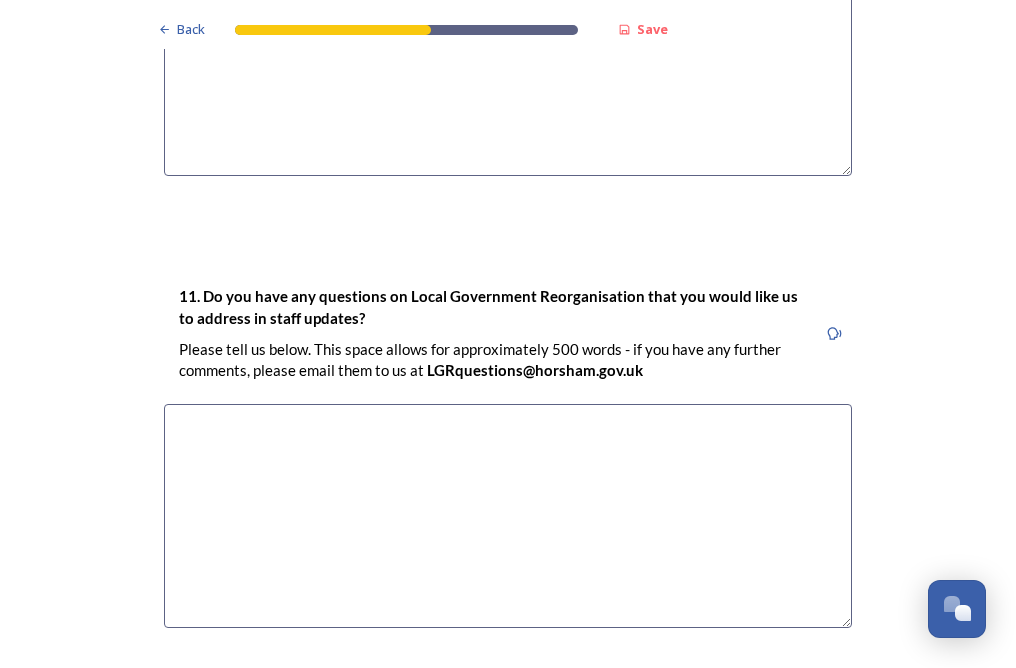 scroll, scrollTop: 5600, scrollLeft: 0, axis: vertical 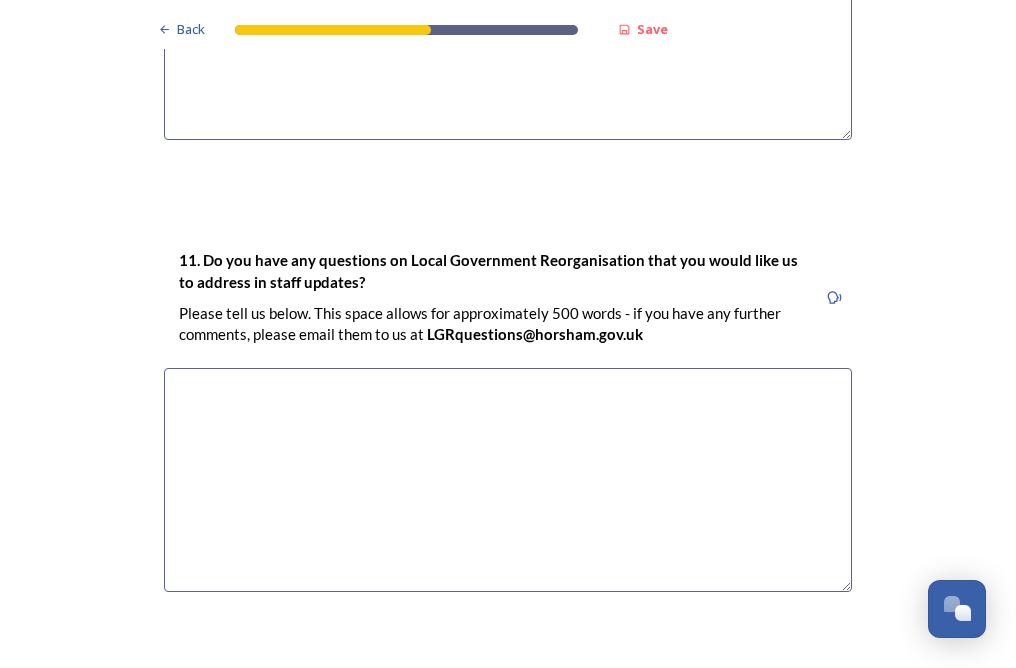 click at bounding box center (508, 480) 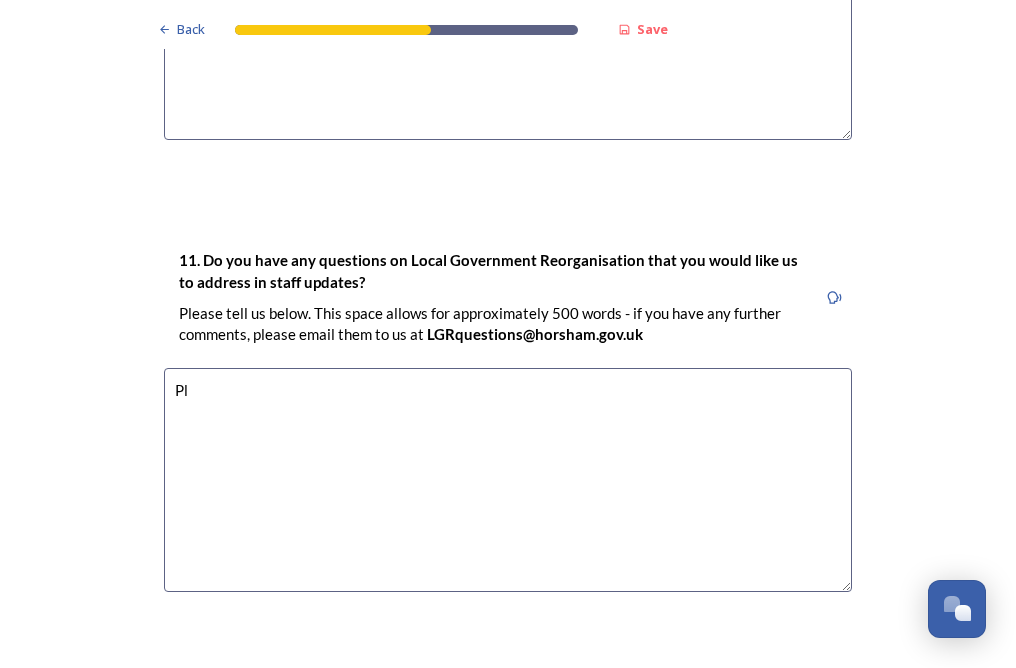 type on "P" 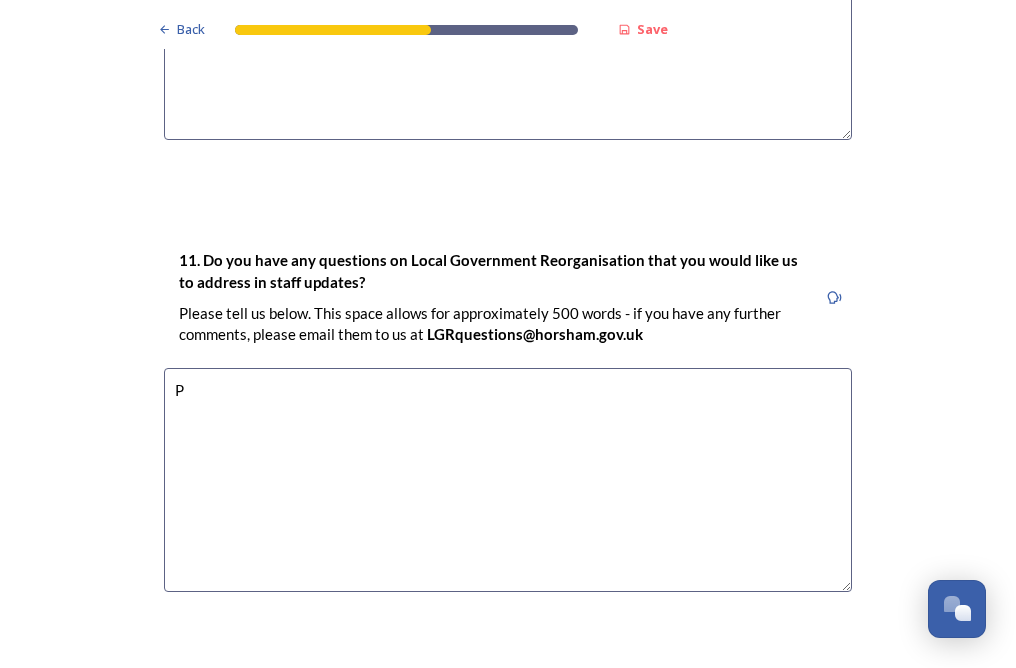 type 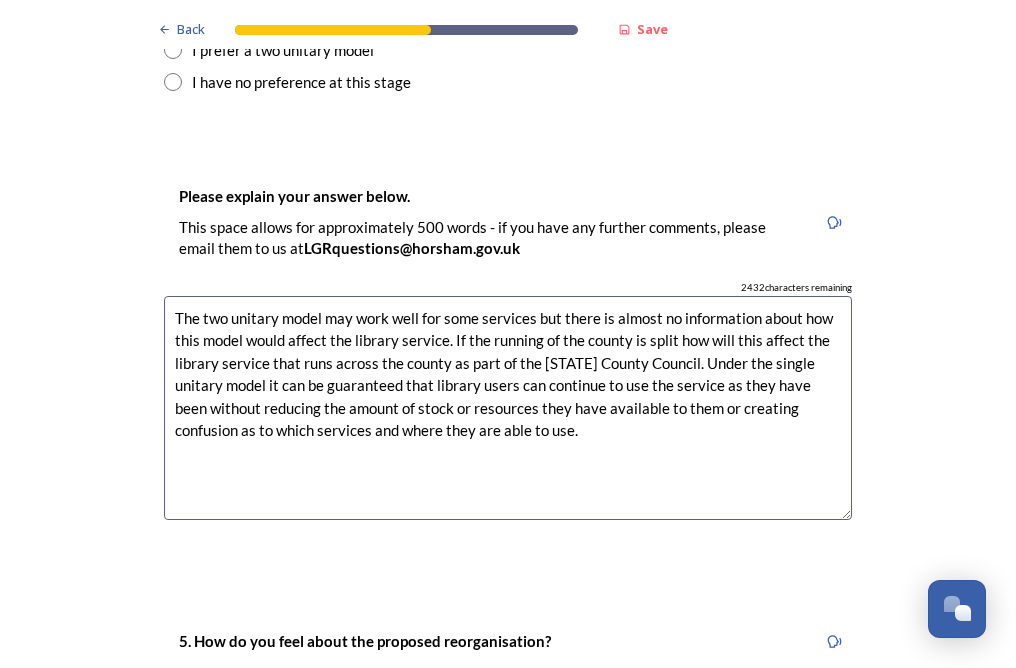 scroll, scrollTop: 2800, scrollLeft: 0, axis: vertical 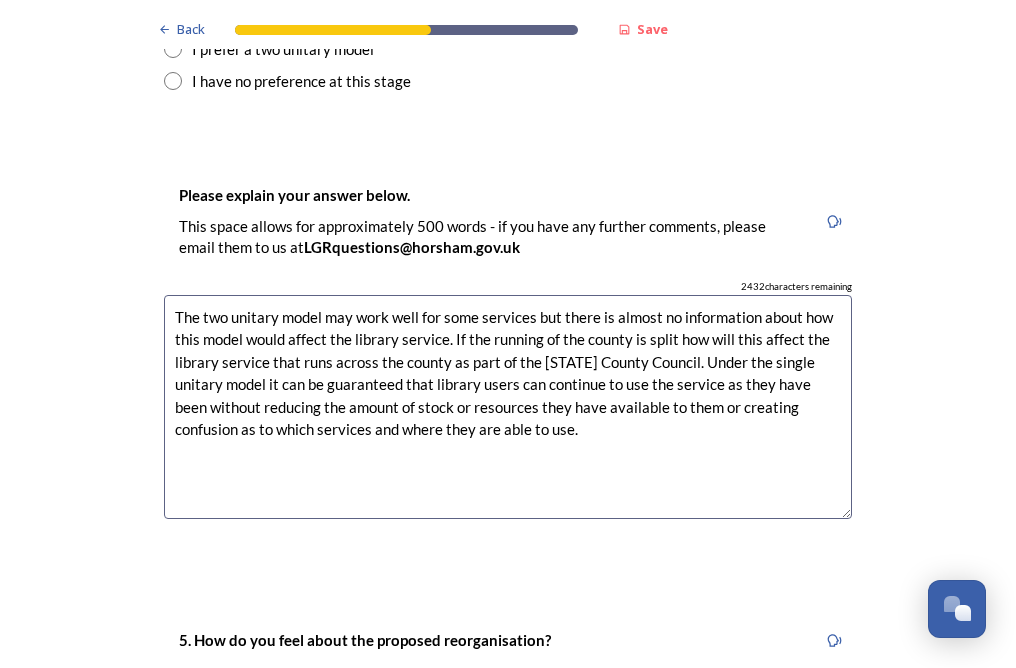 drag, startPoint x: 529, startPoint y: 438, endPoint x: 293, endPoint y: 446, distance: 236.13556 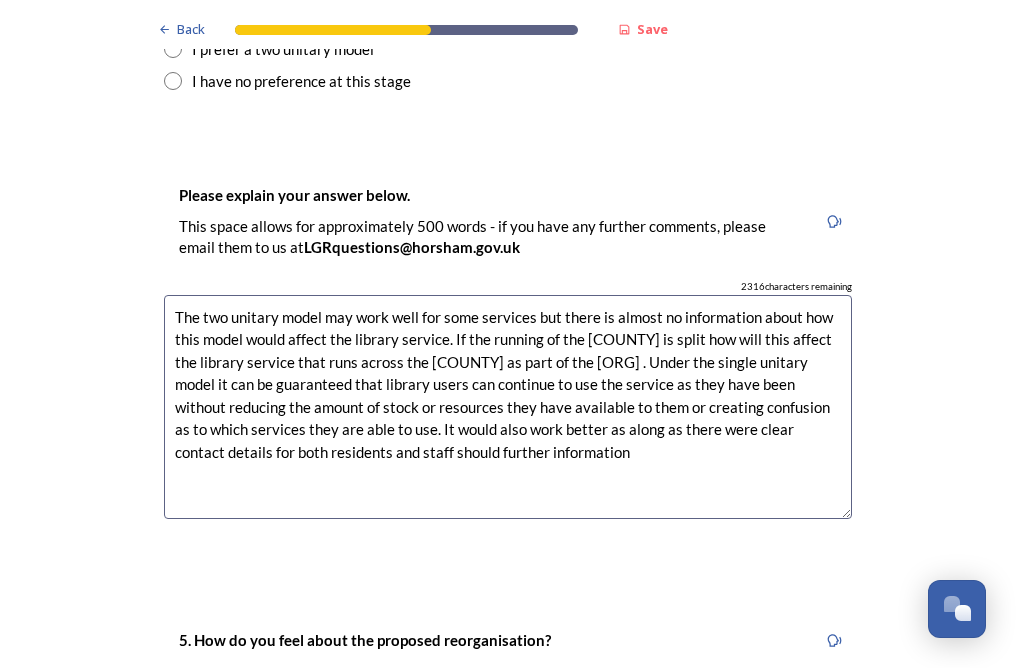drag, startPoint x: 588, startPoint y: 453, endPoint x: 597, endPoint y: 427, distance: 27.513634 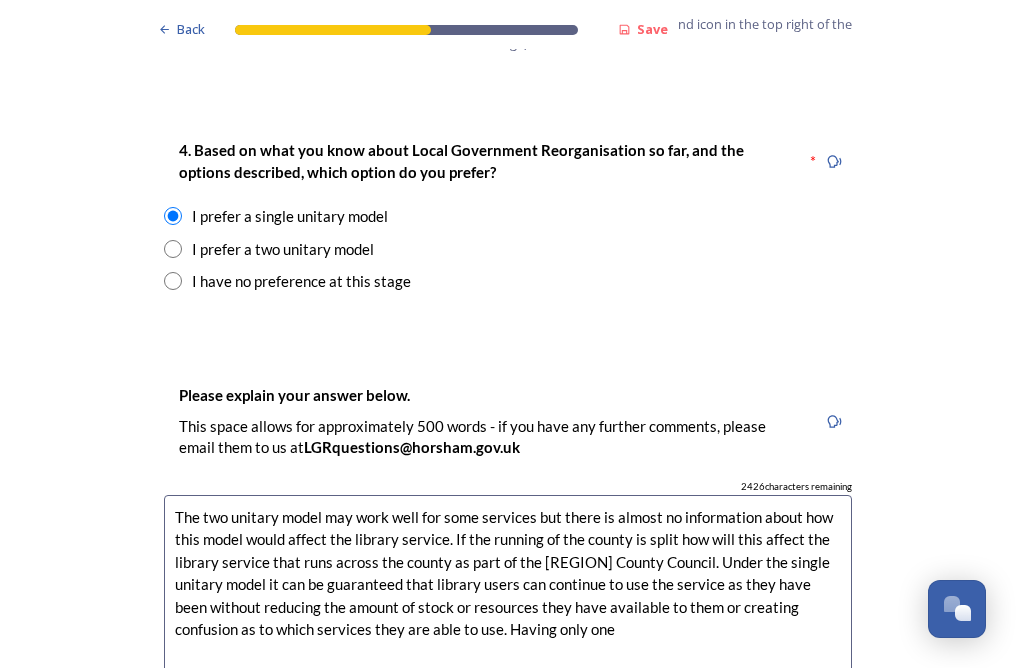 scroll, scrollTop: 2700, scrollLeft: 0, axis: vertical 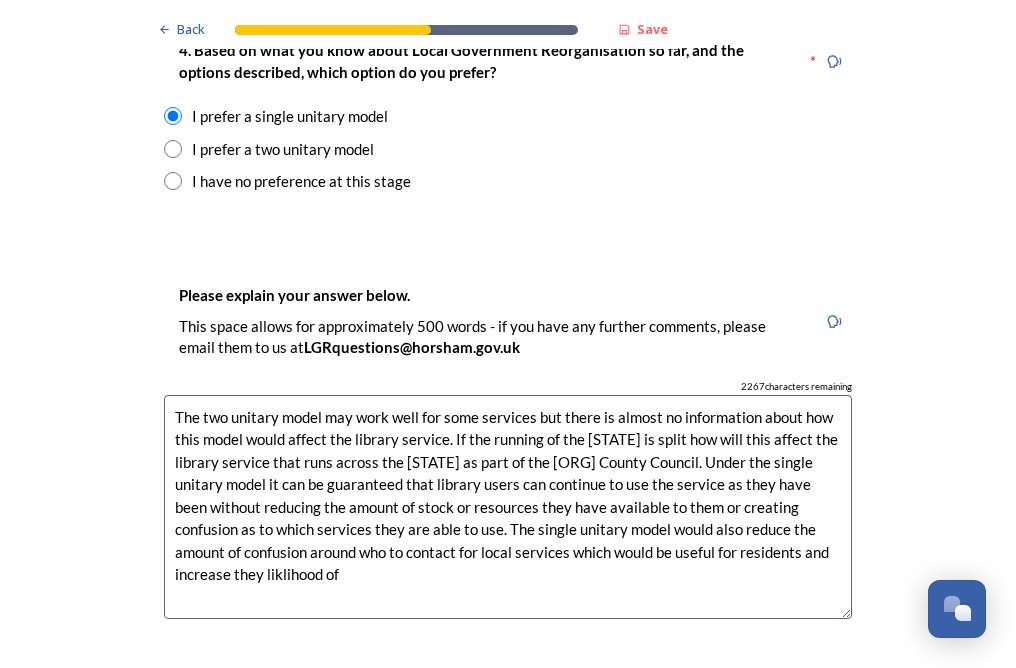 click on "The two unitary model may work well for some services but there is almost no information about how this model would affect the library service. If the running of the [STATE] is split how will this affect the library service that runs across the [STATE] as part of the [ORG] County Council. Under the single unitary model it can be guaranteed that library users can continue to use the service as they have been without reducing the amount of stock or resources they have available to them or creating confusion as to which services they are able to use. The single unitary model would also reduce the amount of confusion around who to contact for local services which would be useful for residents and increase they liklihood of" at bounding box center [508, 507] 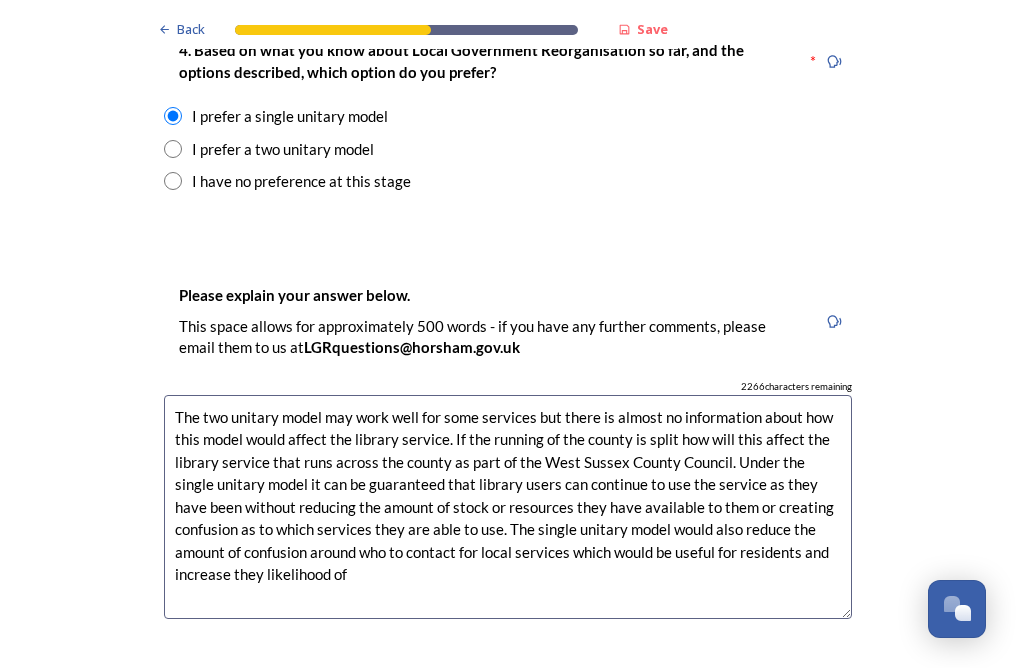 click on "The two unitary model may work well for some services but there is almost no information about how this model would affect the library service. If the running of the county is split how will this affect the library service that runs across the county as part of the West Sussex County Council. Under the single unitary model it can be guaranteed that library users can continue to use the service as they have been without reducing the amount of stock or resources they have available to them or creating confusion as to which services they are able to use. The single unitary model would also reduce the amount of confusion around who to contact for local services which would be useful for residents and increase they likelihood of" at bounding box center [508, 507] 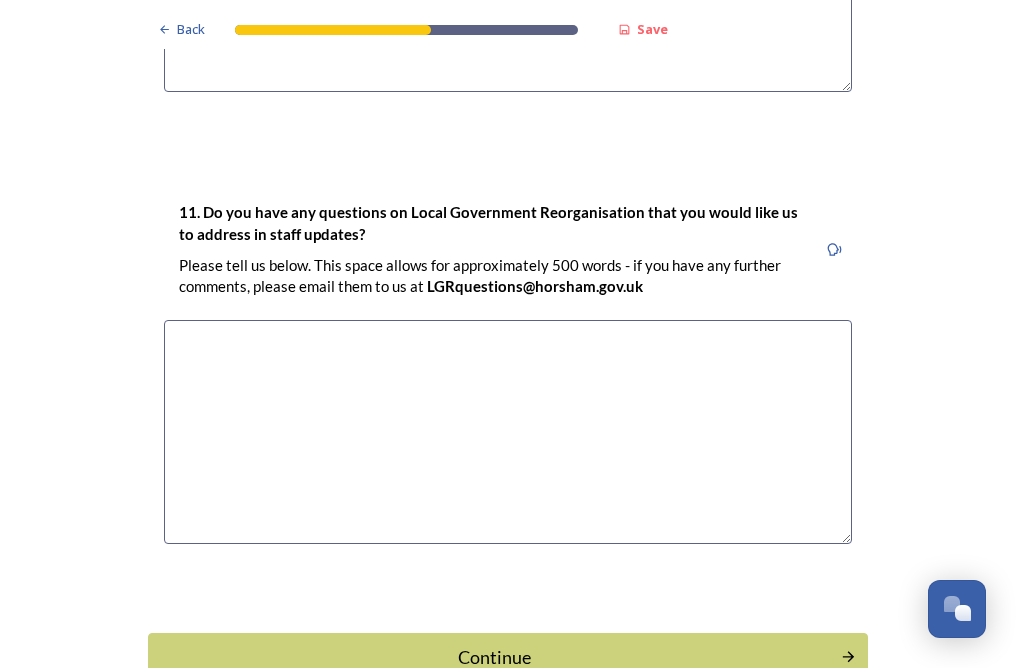 scroll, scrollTop: 5700, scrollLeft: 0, axis: vertical 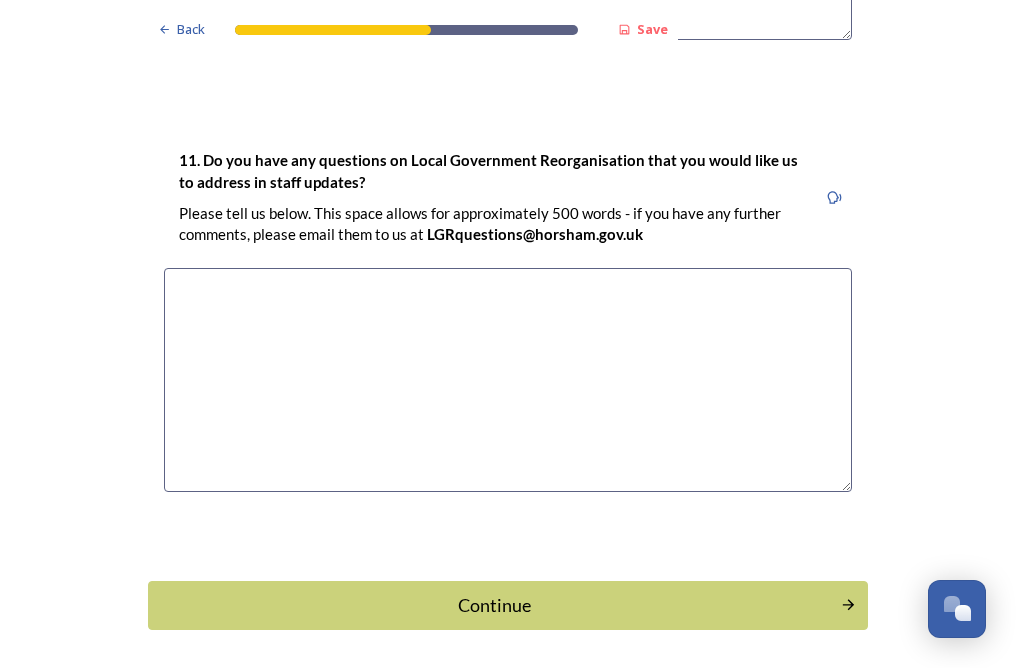 type on "The two unitary model may work well for some services but there is almost no information about how this model would affect the library service. If the running of the county is split how will this affect the library service that runs across the county as part of the West Sussex County Council. Under the single unitary model it can be guaranteed that library users can continue to use the service as they have been without reducing the amount of stock or resources they have available to them or creating confusion as to which services they are able to use. The single unitary model would also reduce the amount of confusion around who to contact for local services which would be useful for residents and staff for signposting." 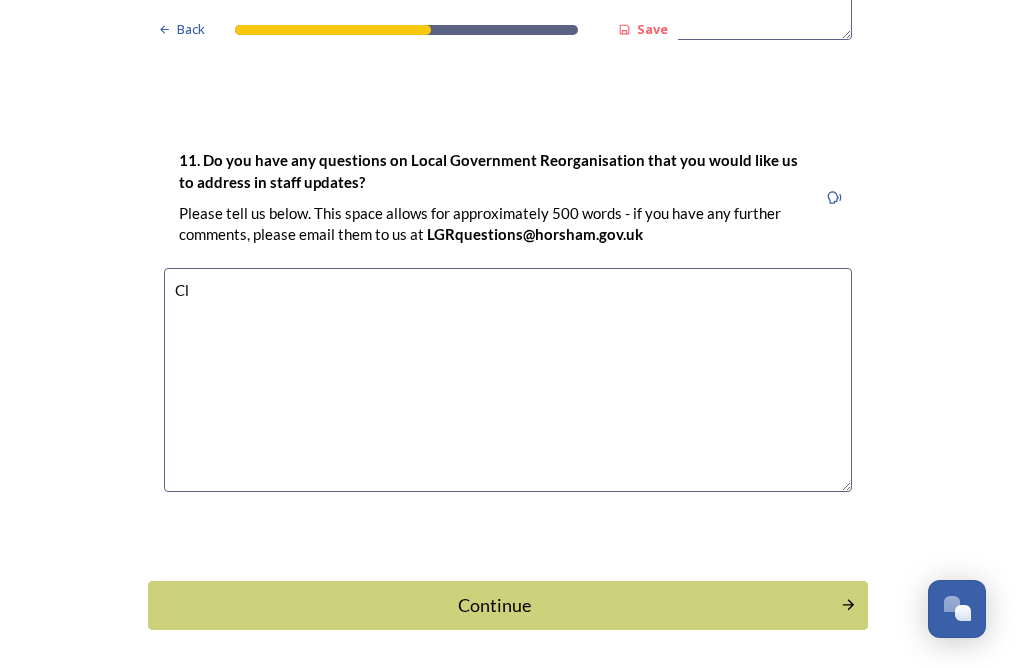 type on "C" 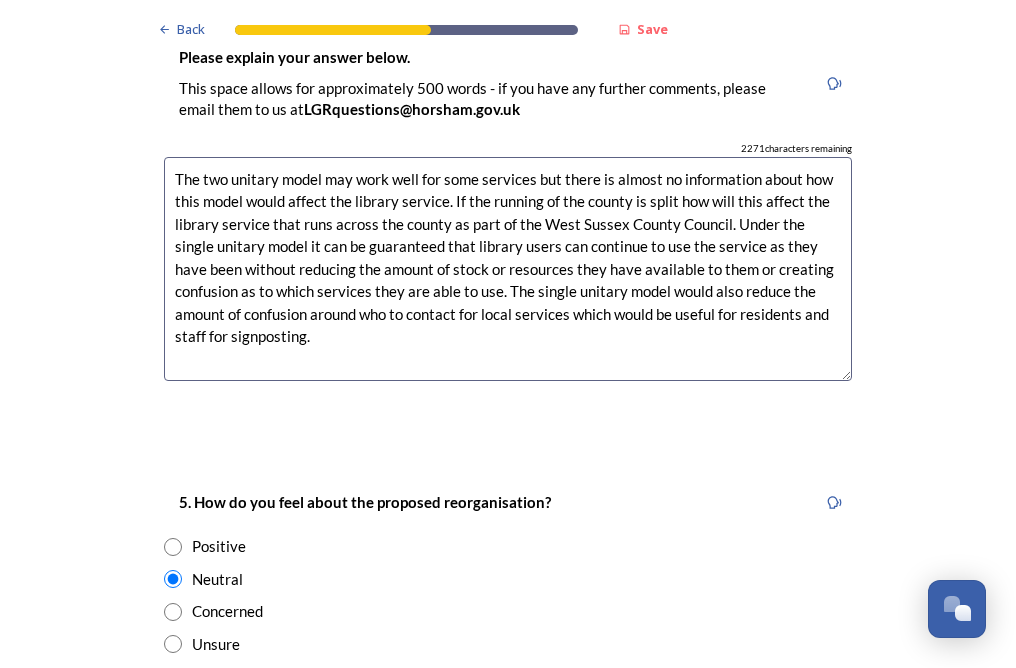 scroll, scrollTop: 3000, scrollLeft: 0, axis: vertical 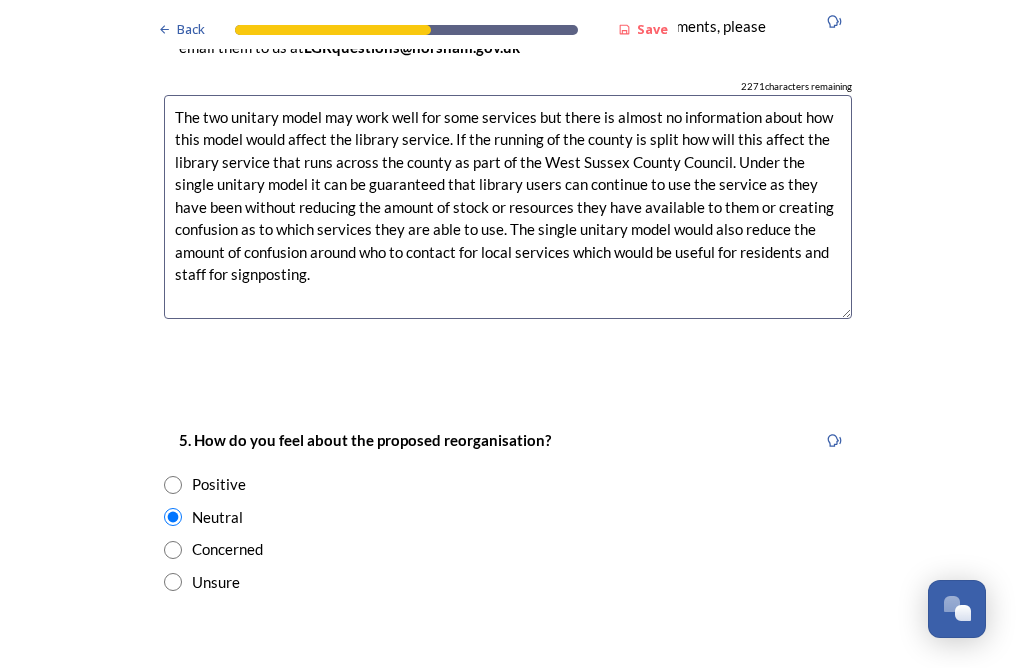 type on "Clearer information about which services will be affected and how much would be useful.
How will the library service be affected by the reorganisation? Will it continue to function as does now?" 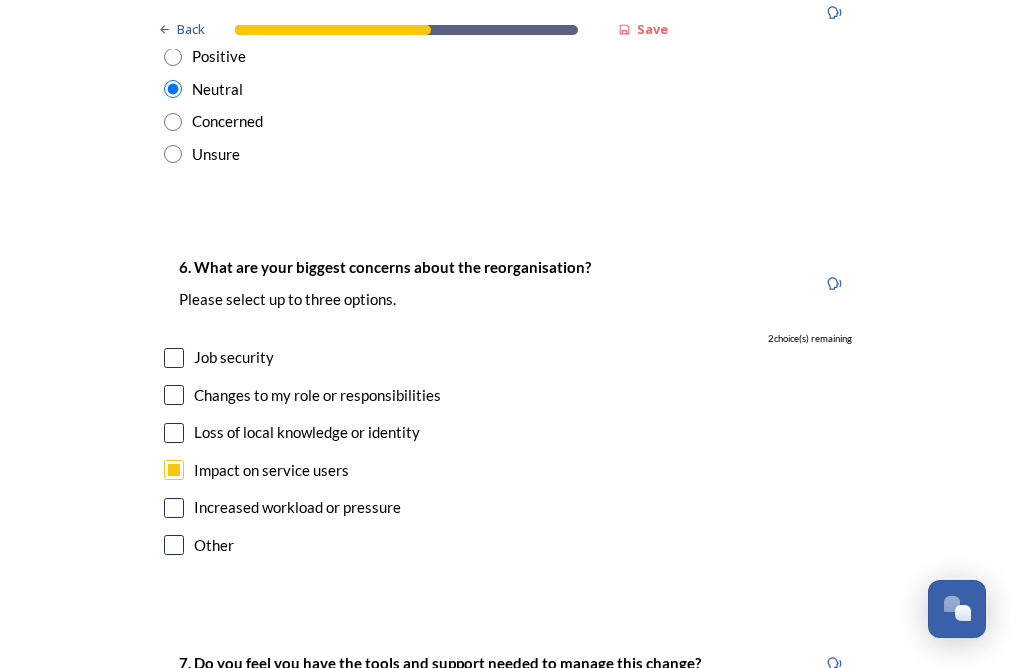 scroll, scrollTop: 3000, scrollLeft: 0, axis: vertical 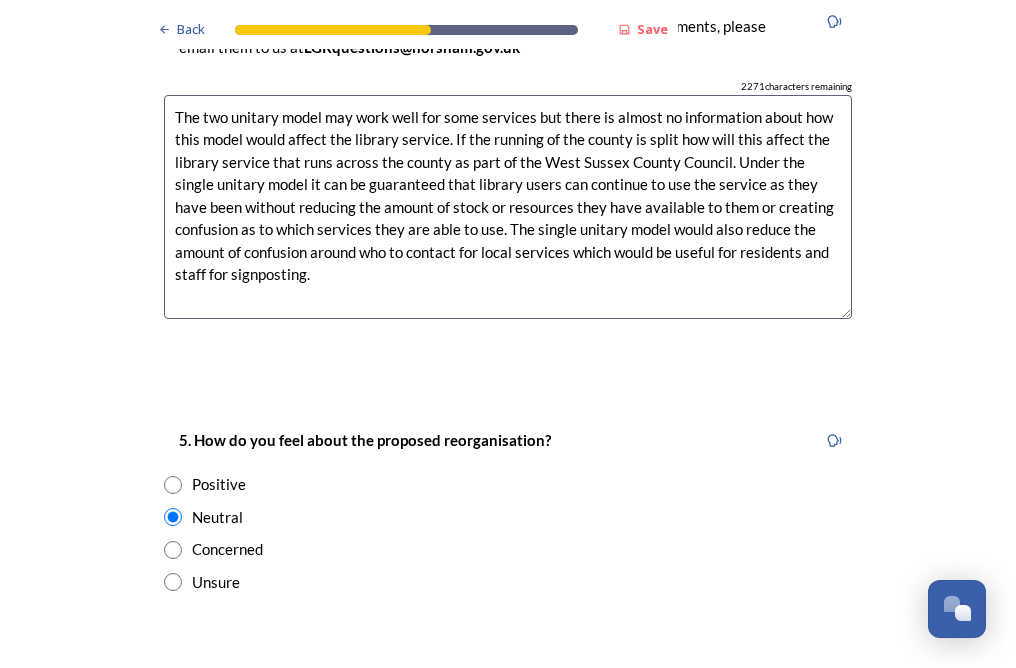 click on "The two unitary model may work well for some services but there is almost no information about how this model would affect the library service. If the running of the county is split how will this affect the library service that runs across the county as part of the West Sussex County Council. Under the single unitary model it can be guaranteed that library users can continue to use the service as they have been without reducing the amount of stock or resources they have available to them or creating confusion as to which services they are able to use. The single unitary model would also reduce the amount of confusion around who to contact for local services which would be useful for residents and staff for signposting." at bounding box center [508, 207] 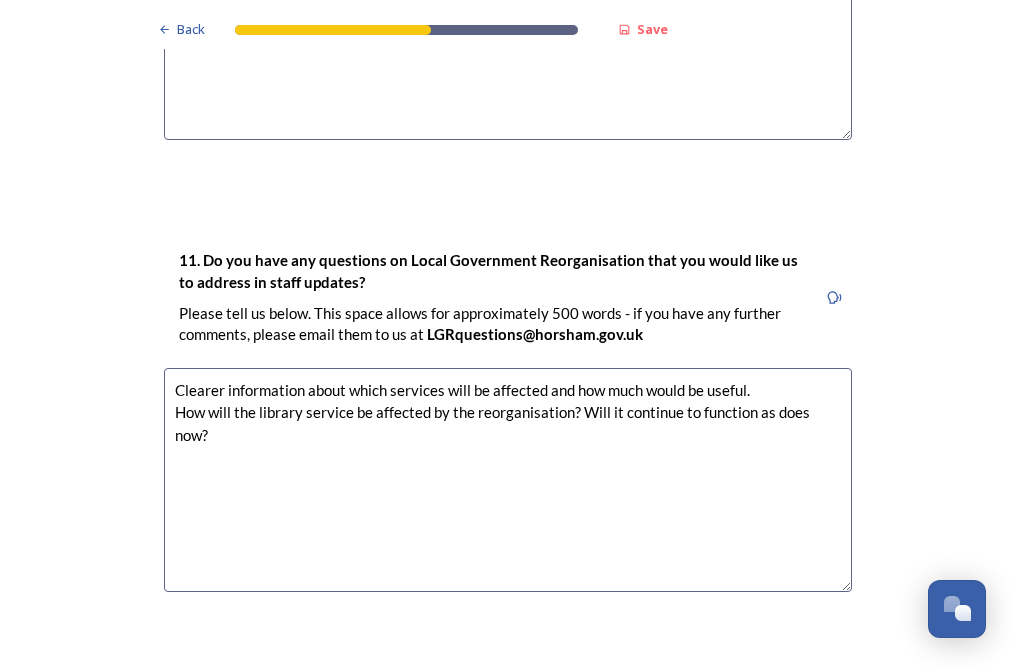 scroll, scrollTop: 5776, scrollLeft: 0, axis: vertical 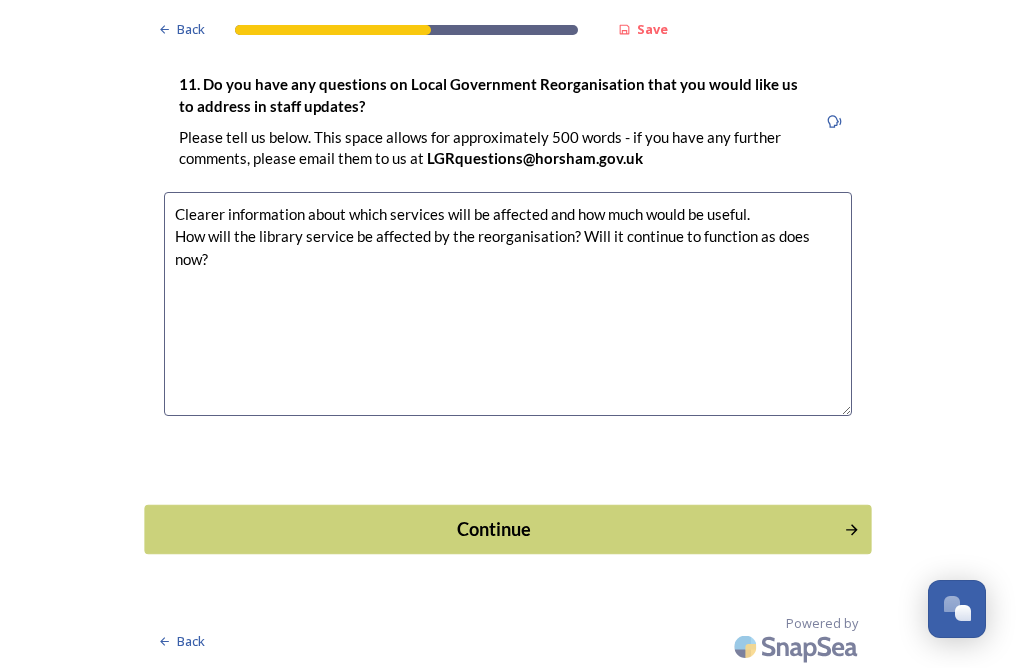 click on "Continue" at bounding box center (494, 529) 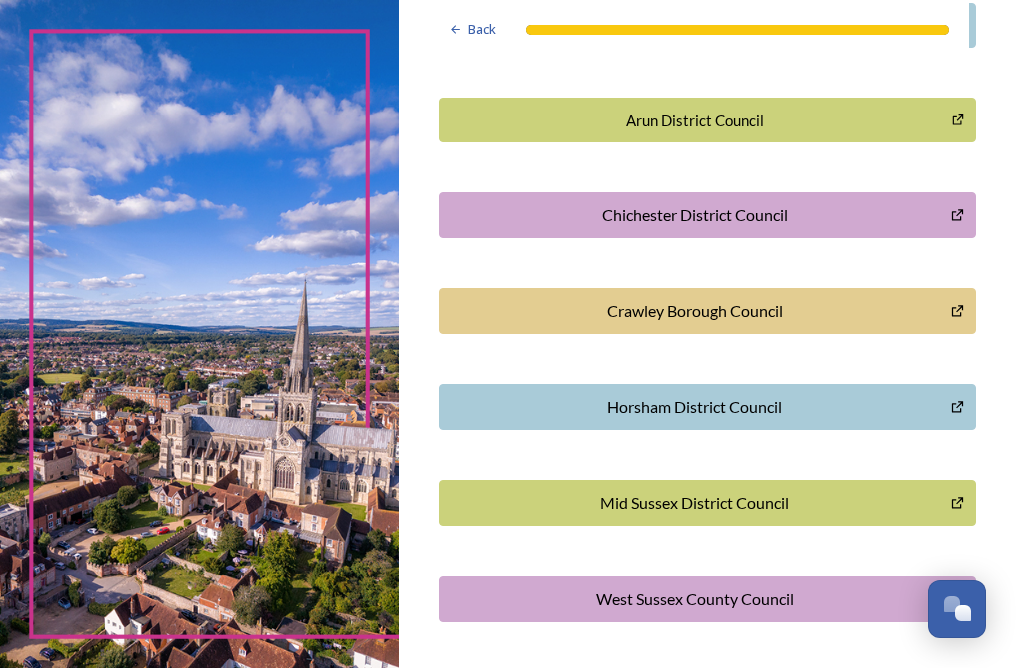scroll, scrollTop: 668, scrollLeft: 0, axis: vertical 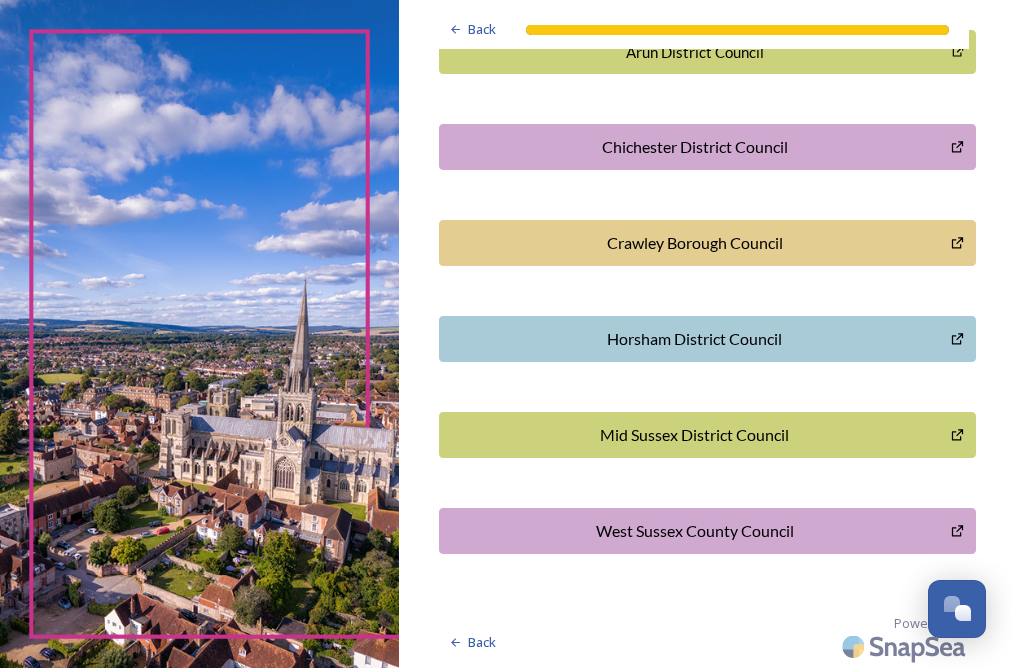 click on "Crawley Borough Council" at bounding box center (695, 243) 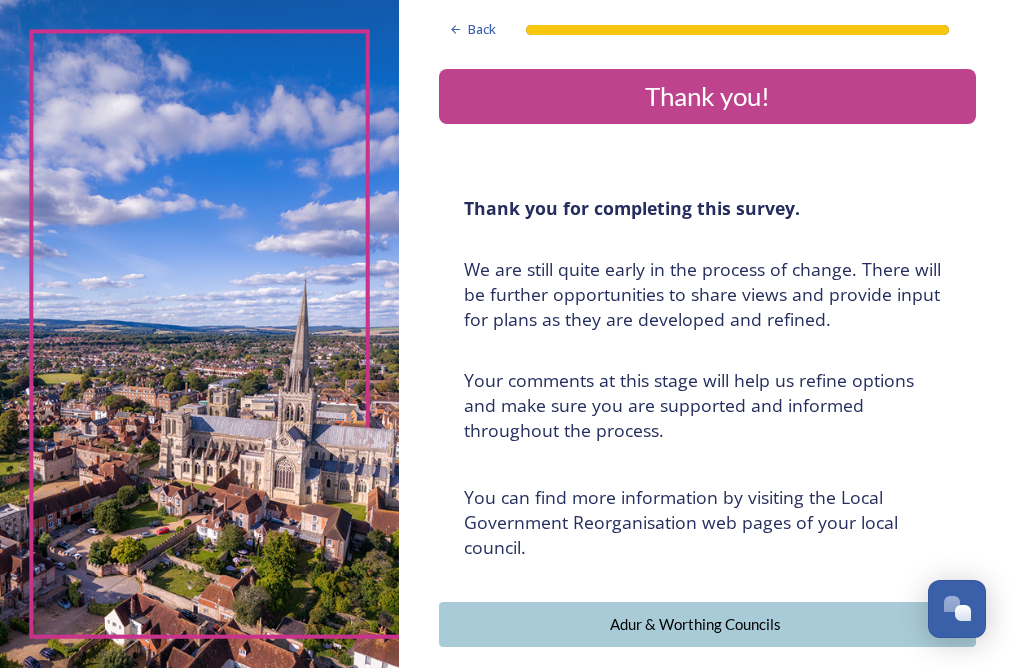 scroll, scrollTop: 0, scrollLeft: 0, axis: both 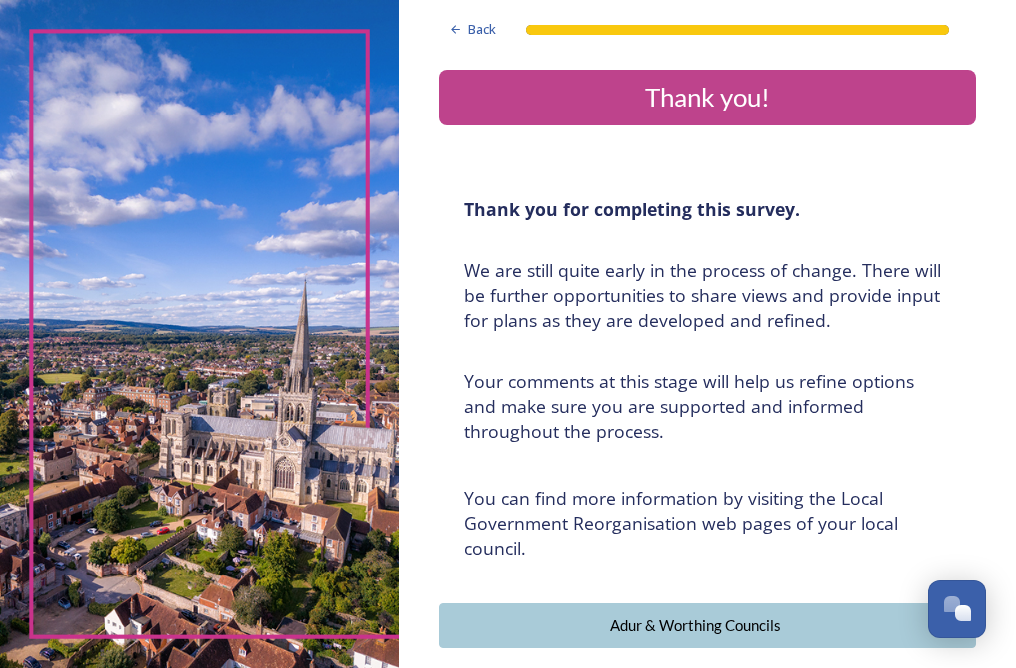 click on "Thank you!" at bounding box center (707, 97) 